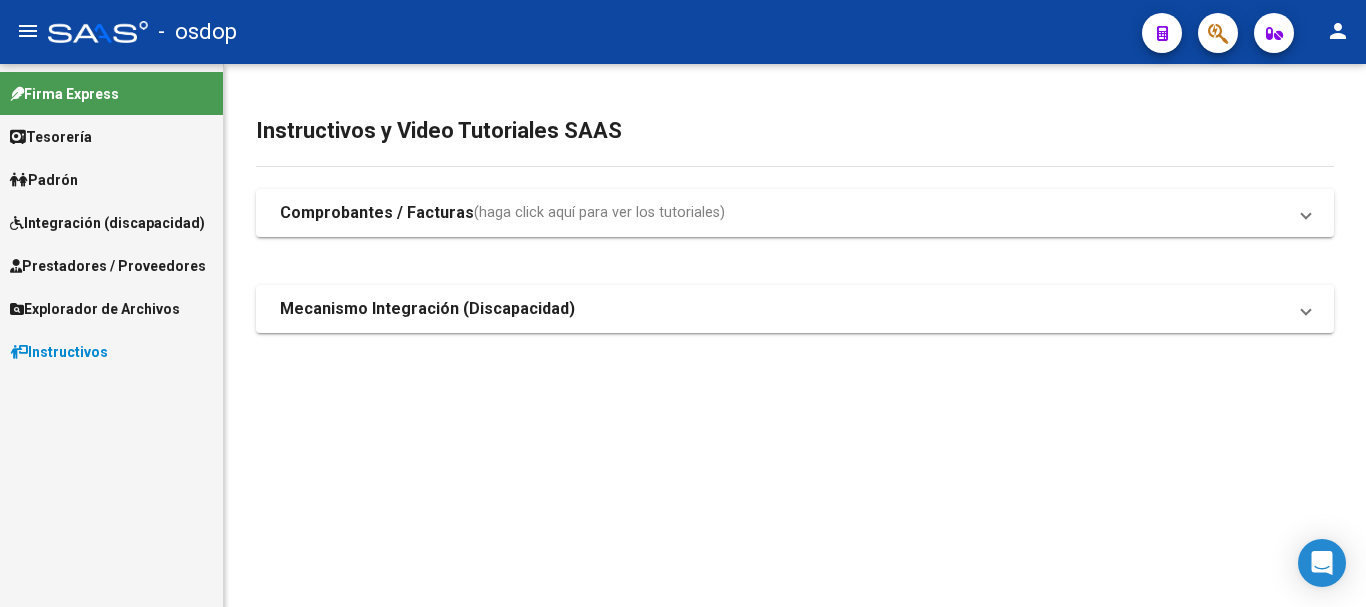 scroll, scrollTop: 0, scrollLeft: 0, axis: both 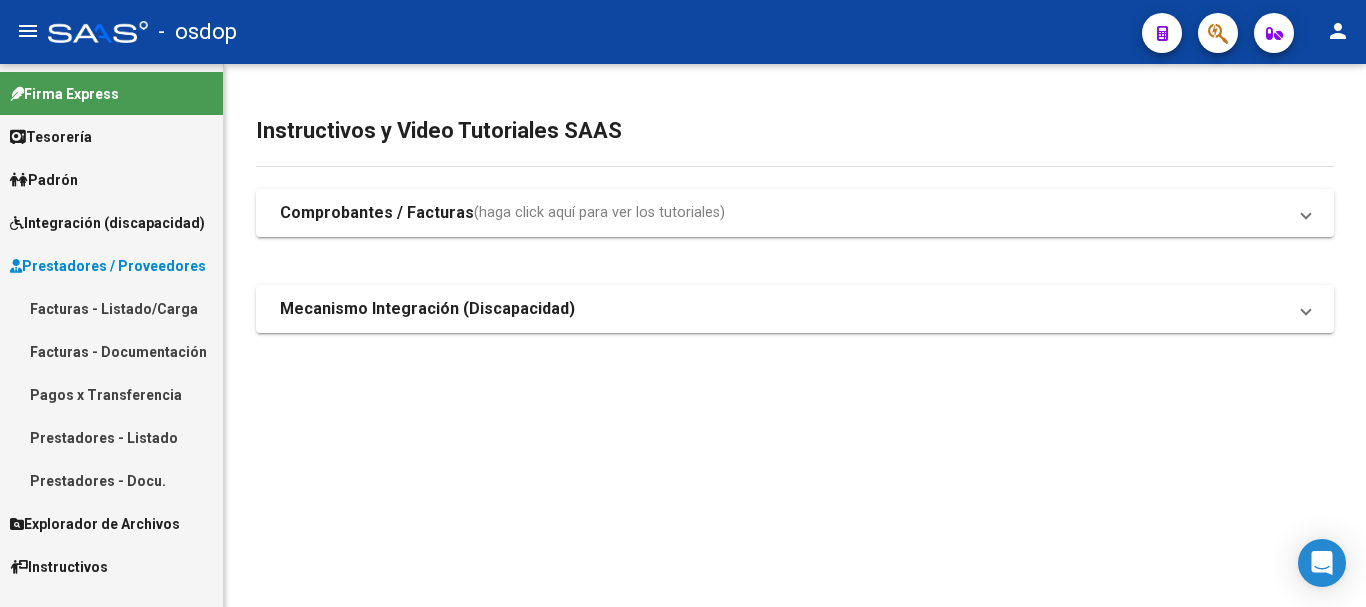 click on "Facturas - Listado/Carga" at bounding box center [111, 308] 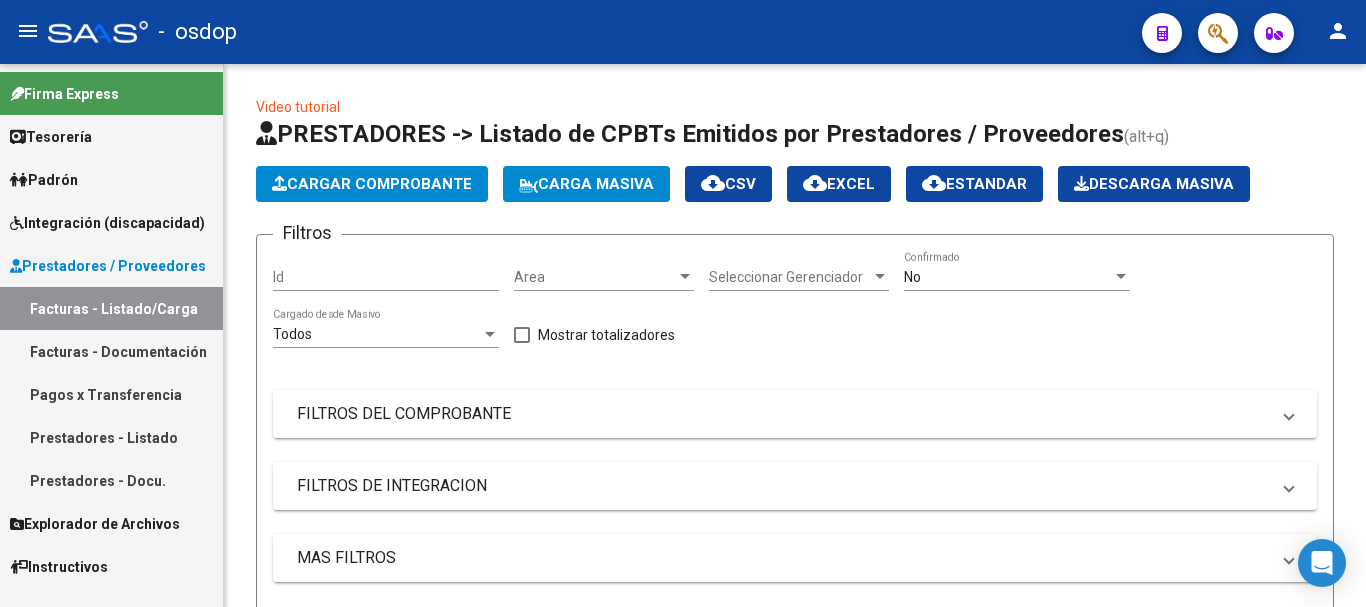 scroll, scrollTop: 200, scrollLeft: 0, axis: vertical 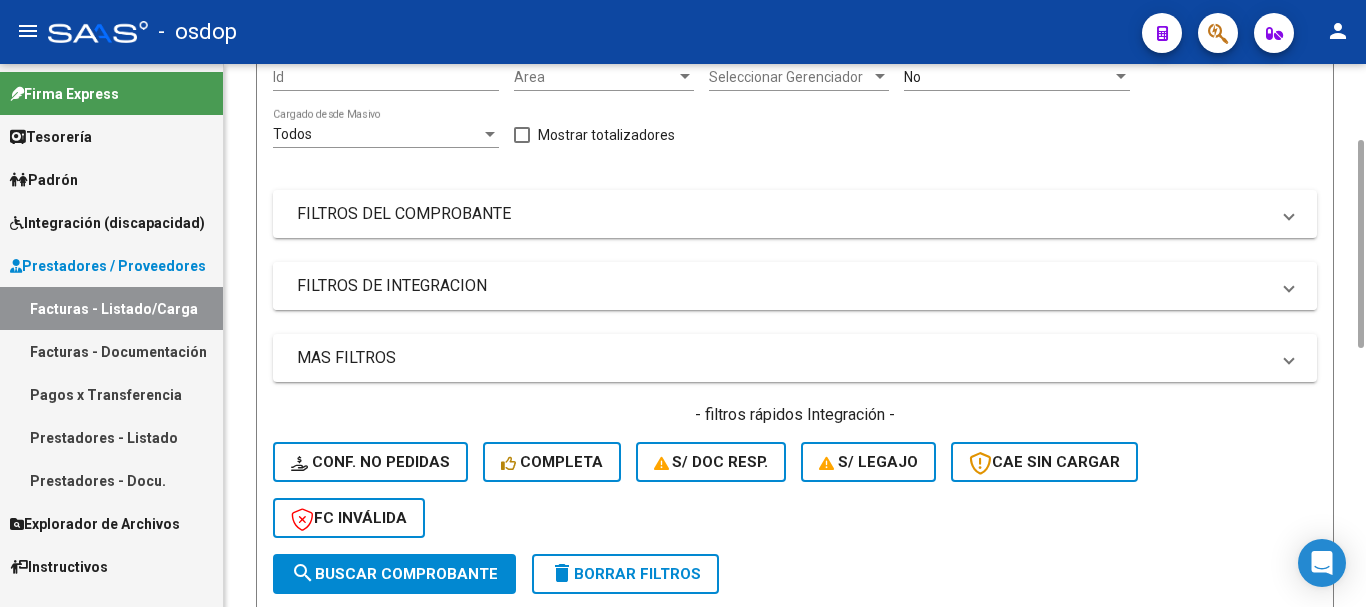 click on "FILTROS DE INTEGRACION" at bounding box center (795, 286) 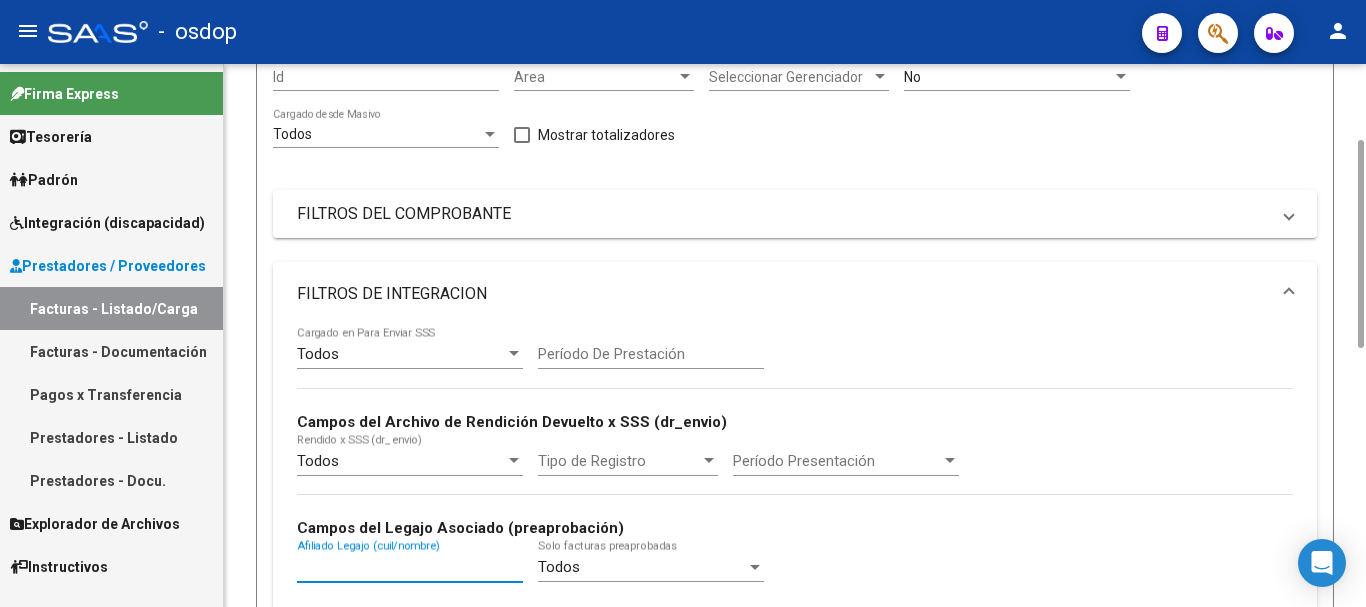 click on "Afiliado Legajo (cuil/nombre)" at bounding box center [410, 567] 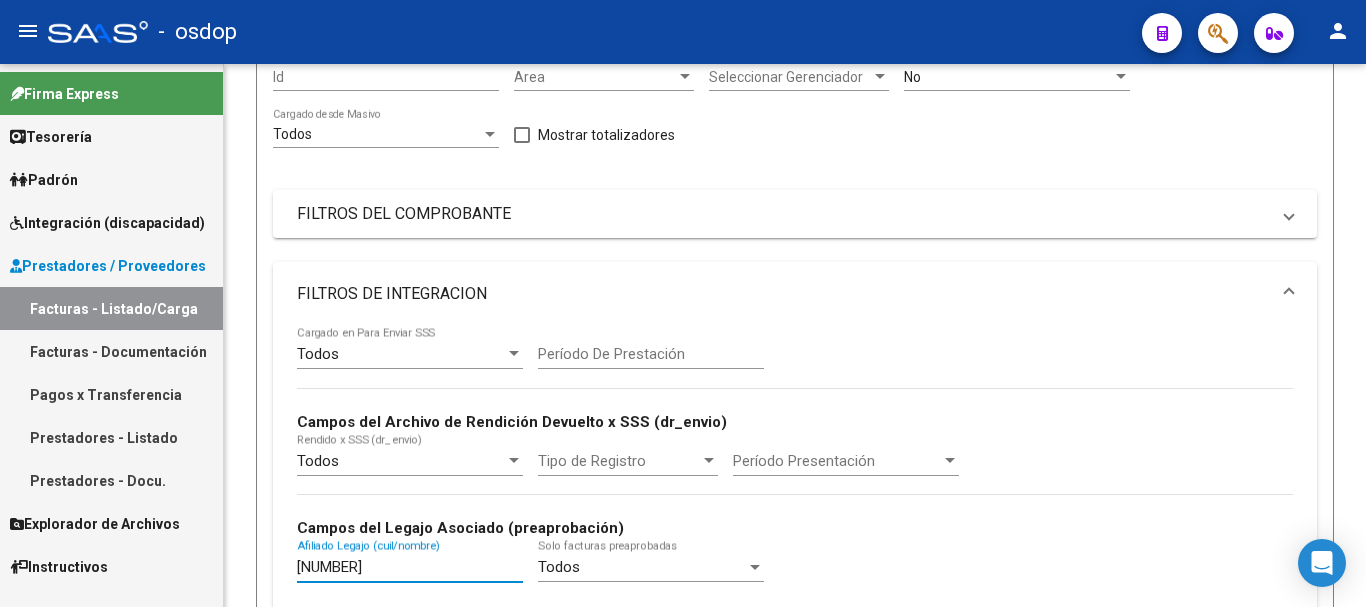 scroll, scrollTop: 800, scrollLeft: 0, axis: vertical 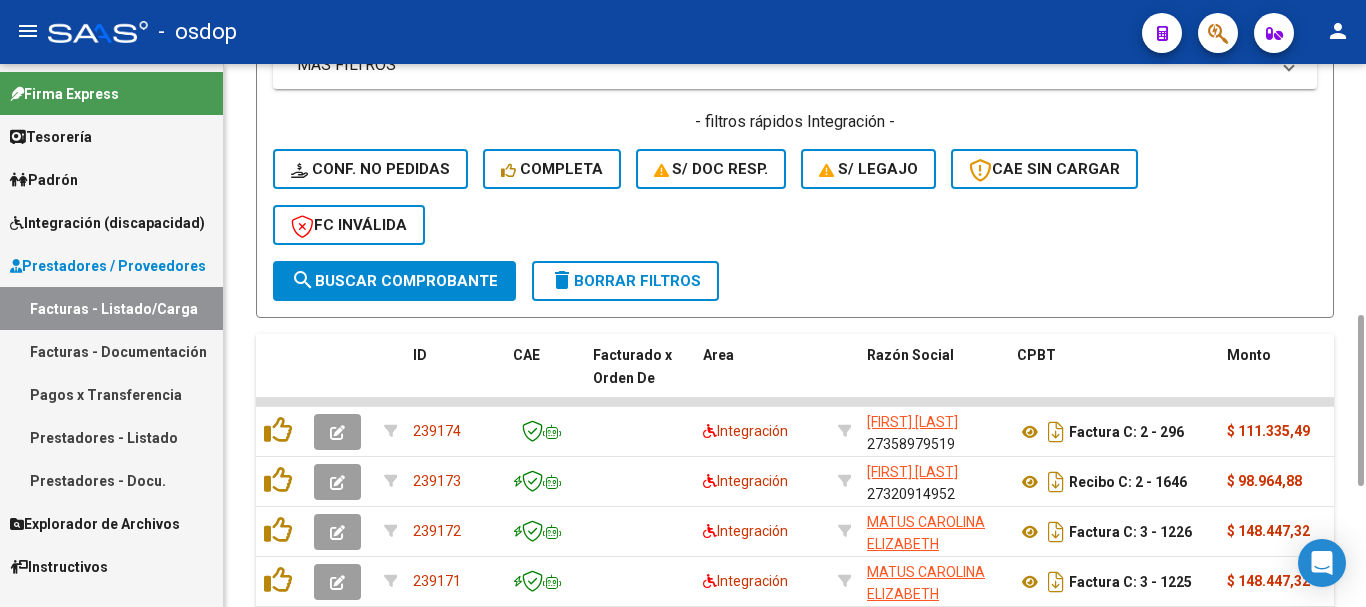 type on "[NUMBER]" 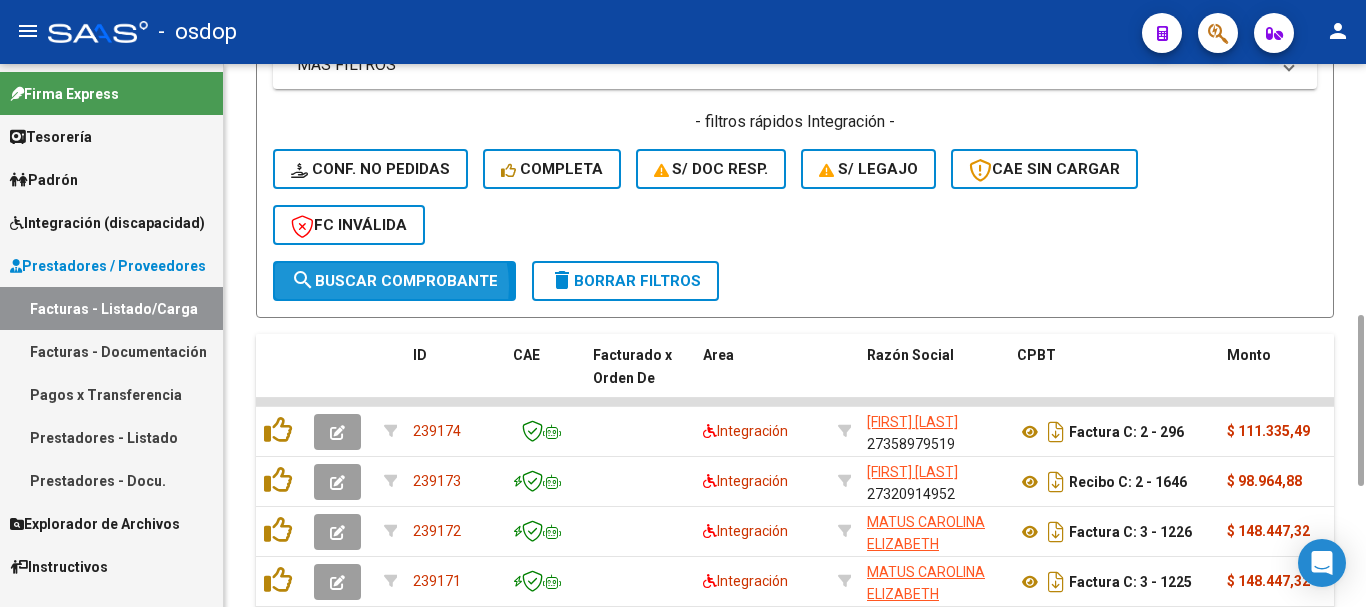 click on "search  Buscar Comprobante" 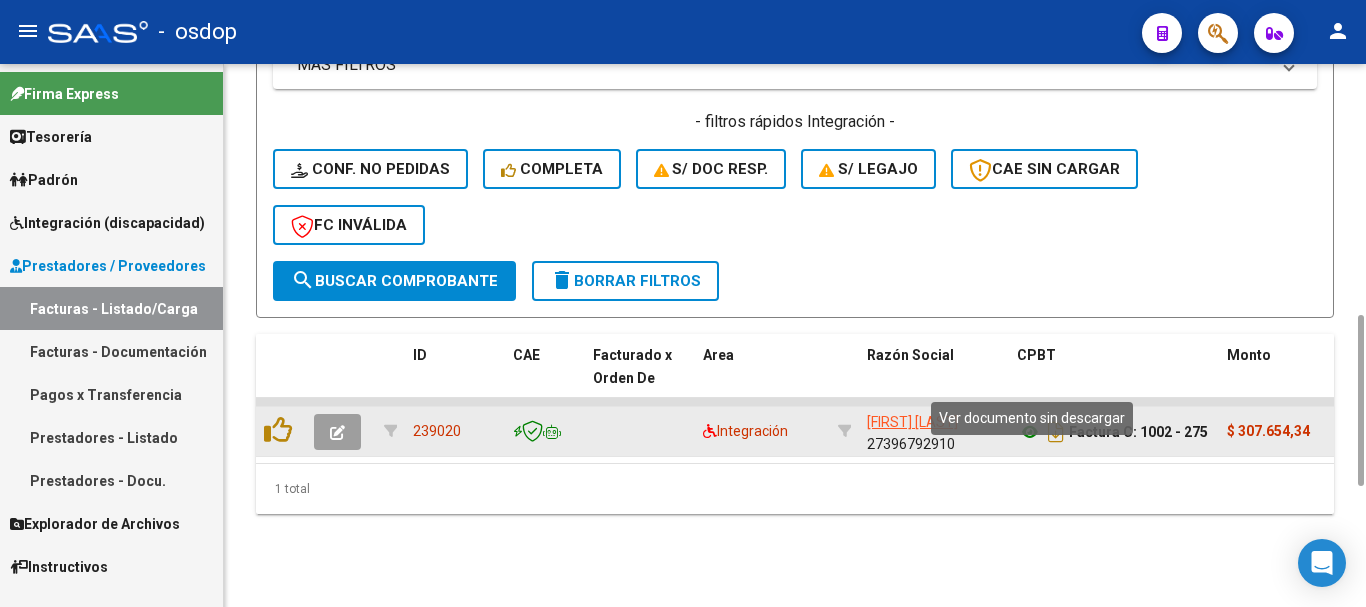 click 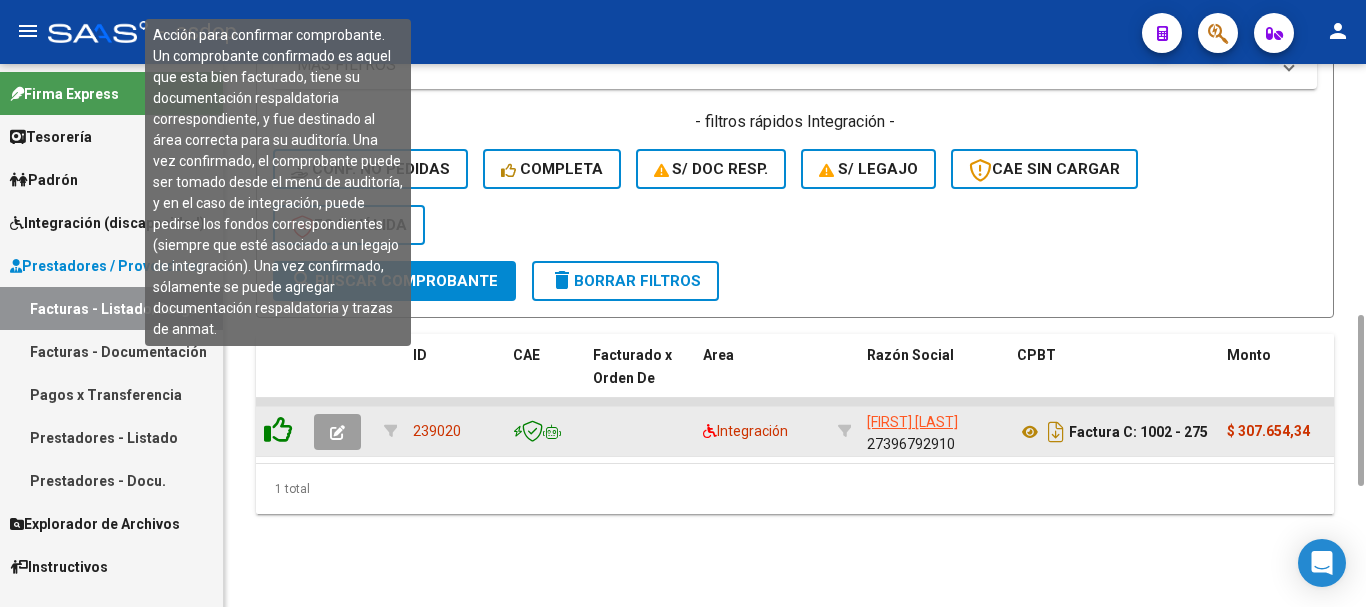 click 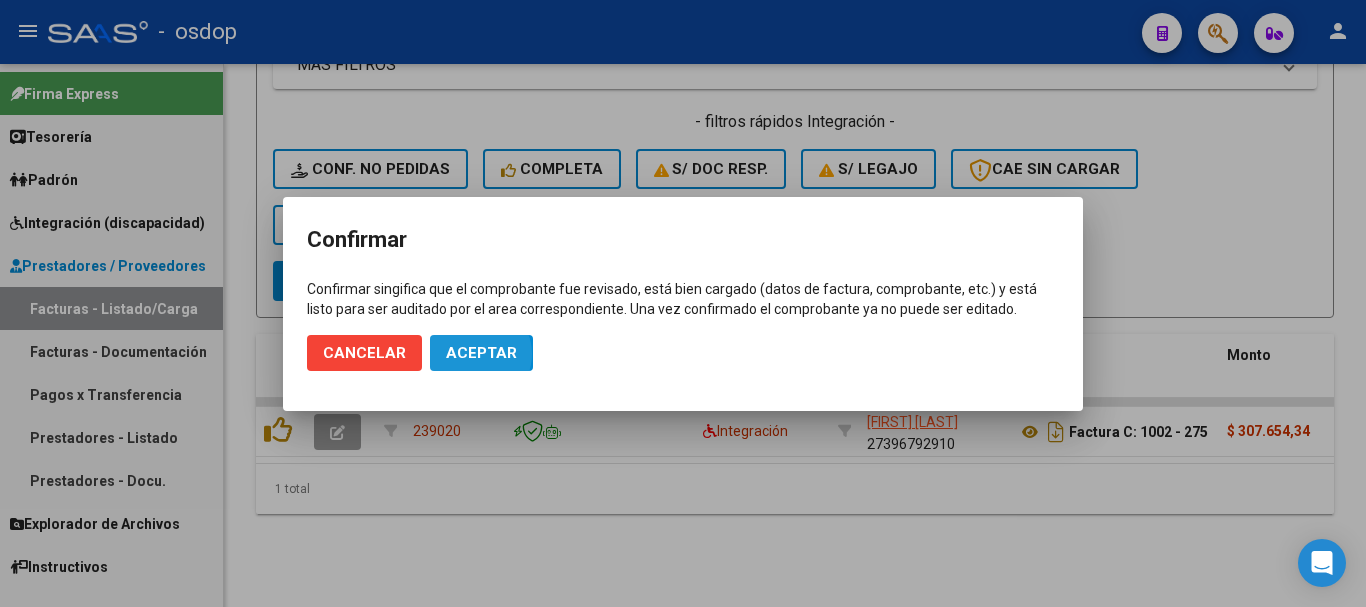 click on "Aceptar" 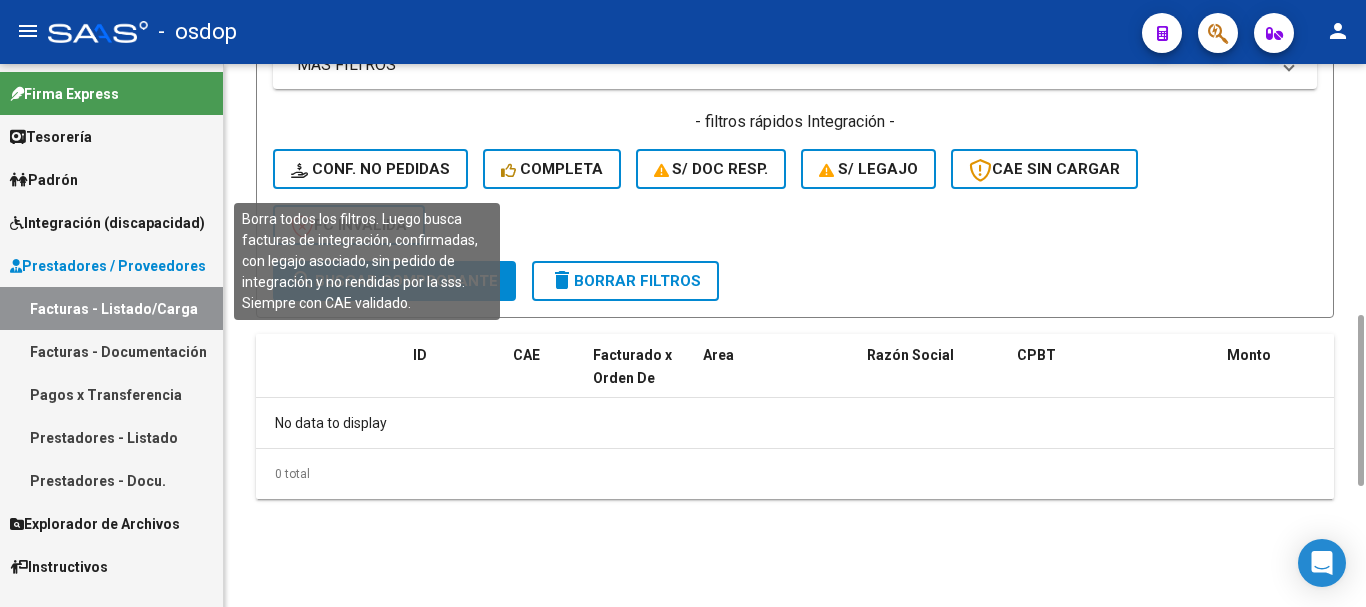 click on "Conf. no pedidas" 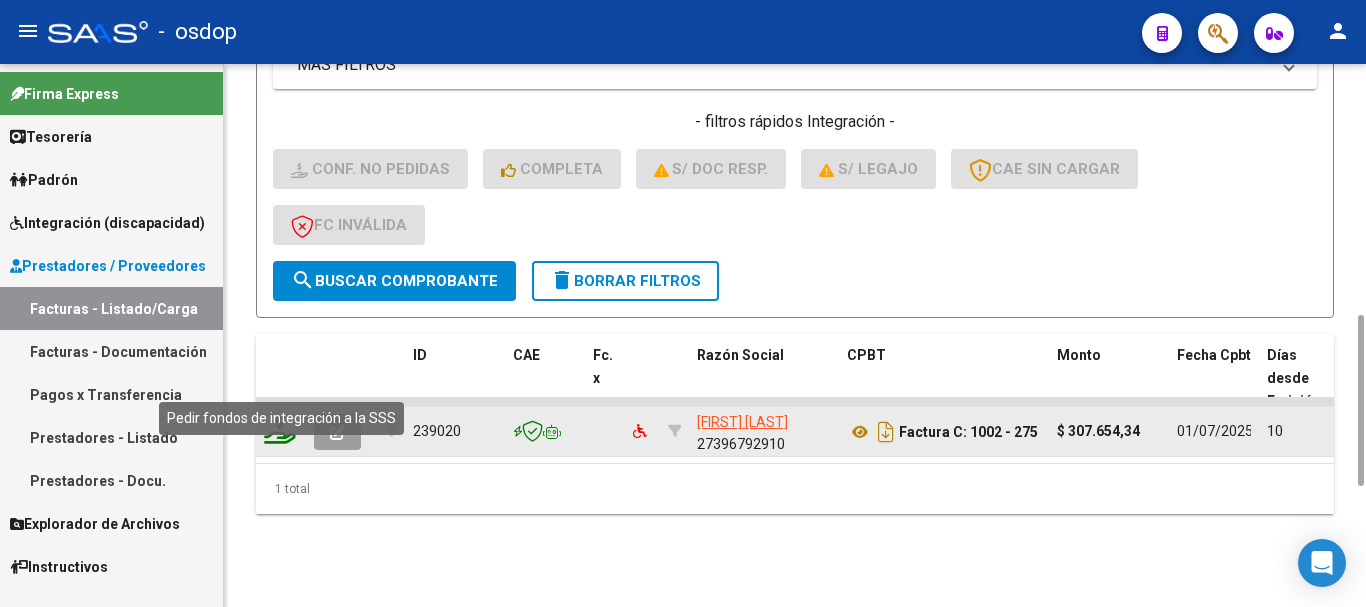 click 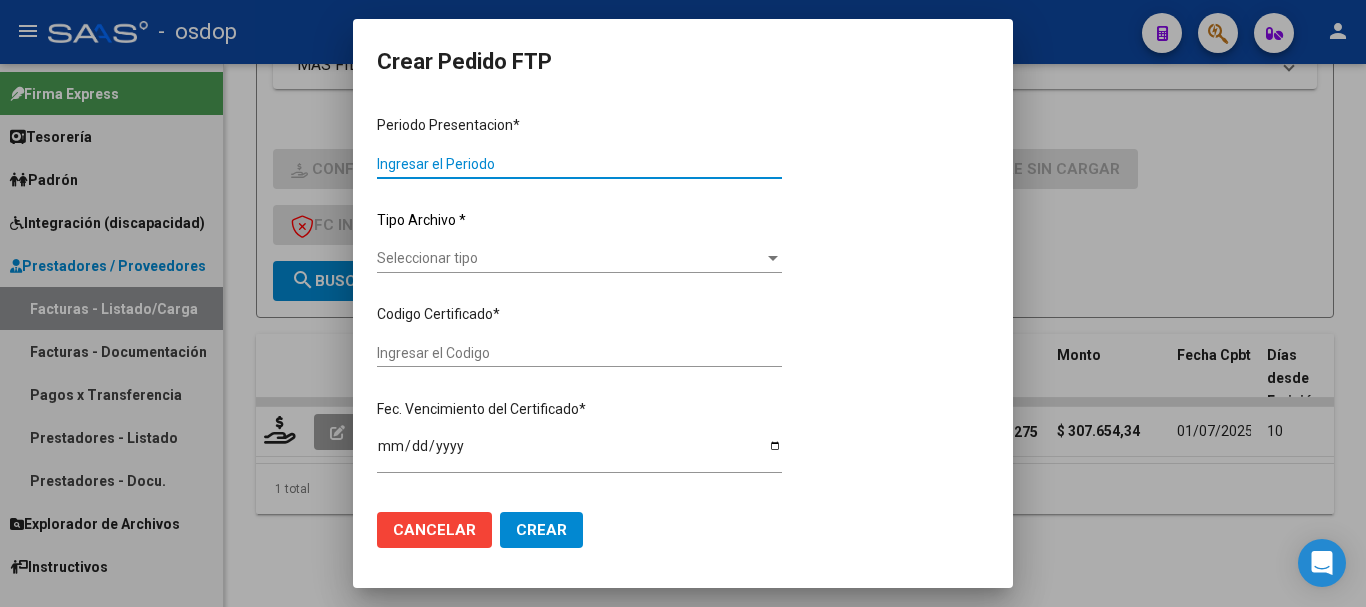 type on "202506" 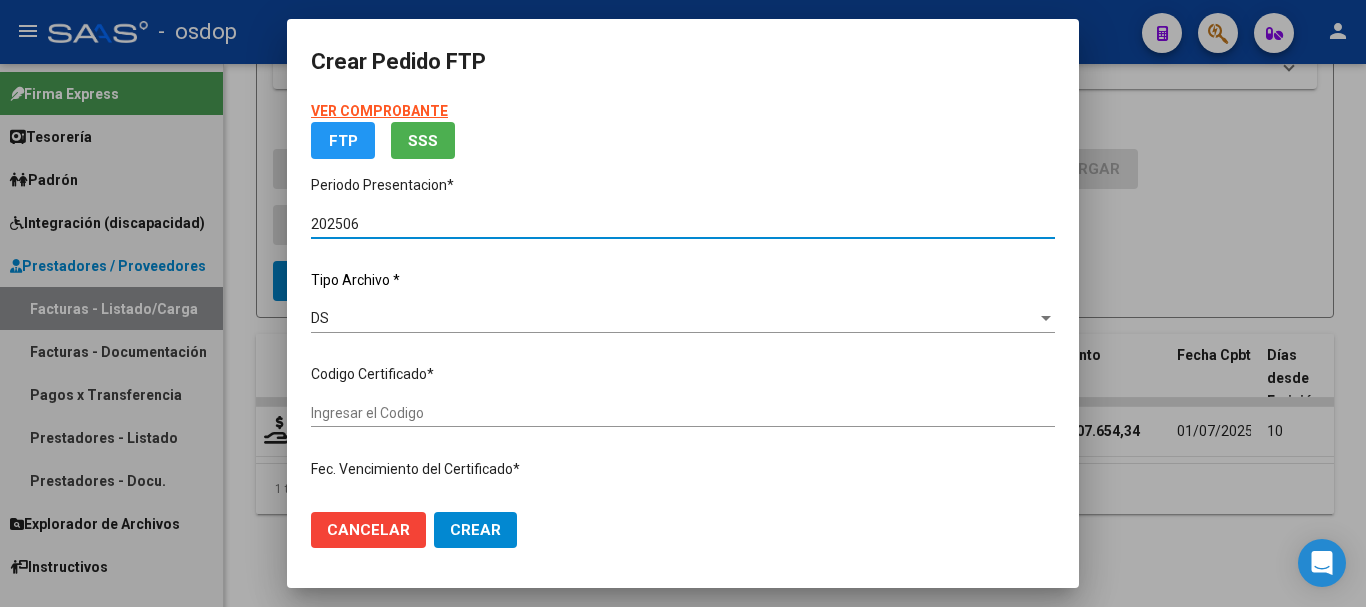 type on "[NUMBER]" 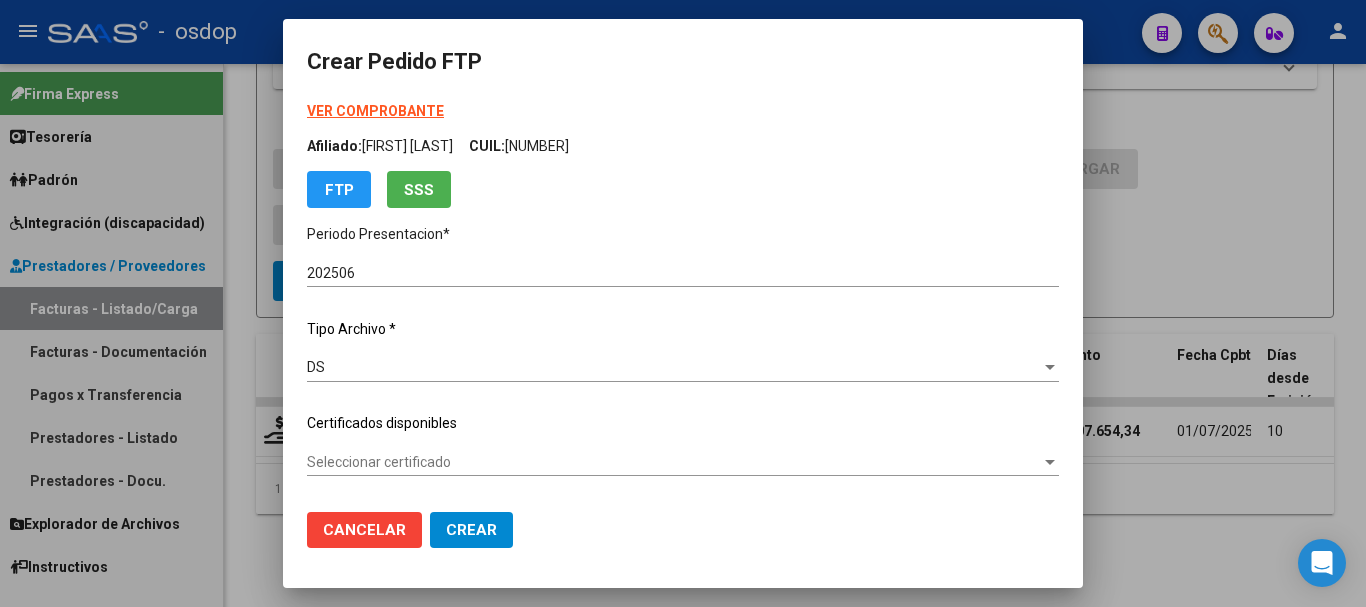 click on "Seleccionar certificado Seleccionar certificado" 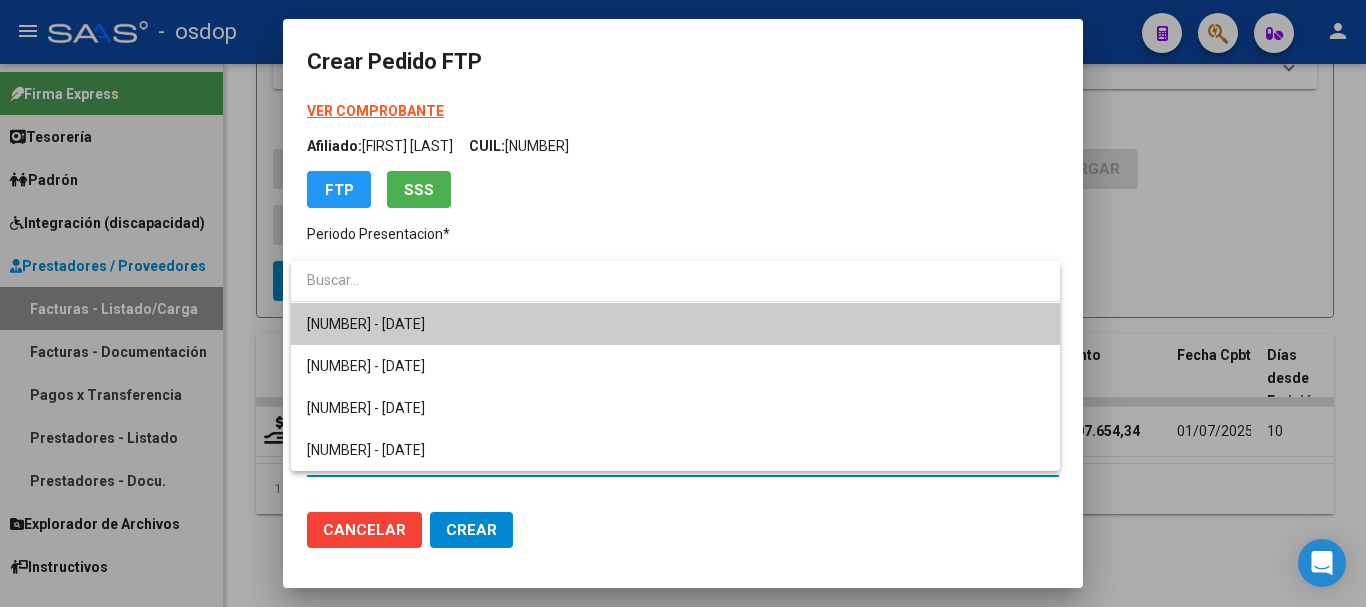 click on "[NUMBER] - [DATE]" at bounding box center (675, 324) 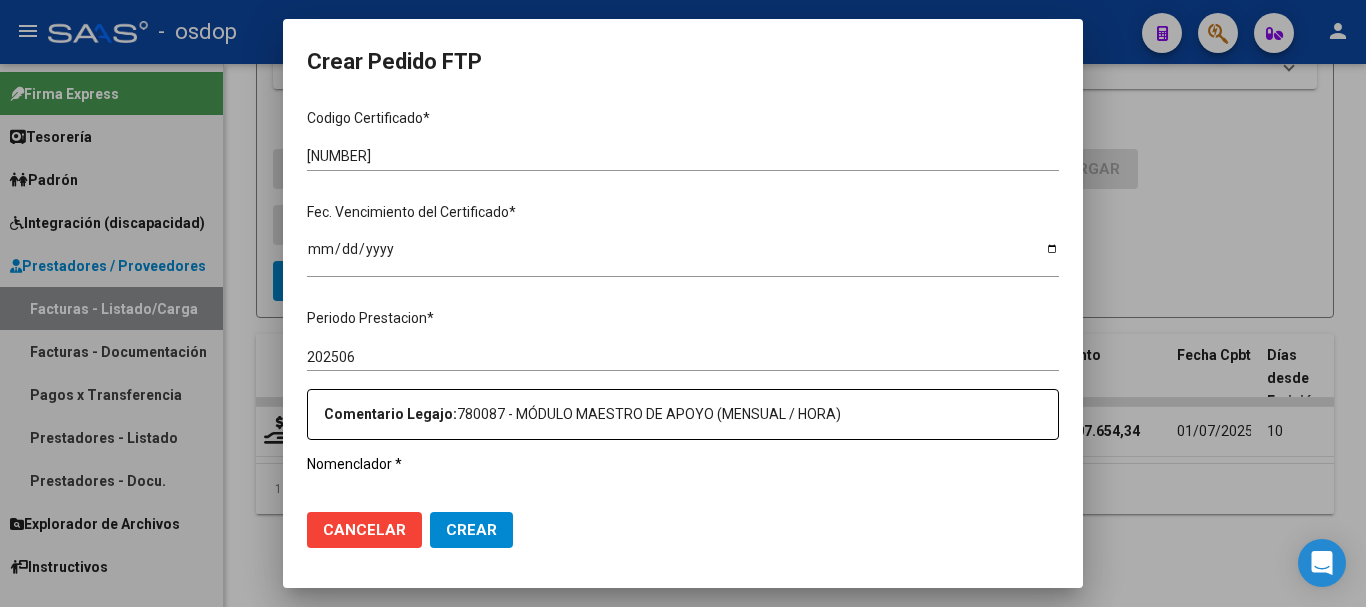 scroll, scrollTop: 600, scrollLeft: 0, axis: vertical 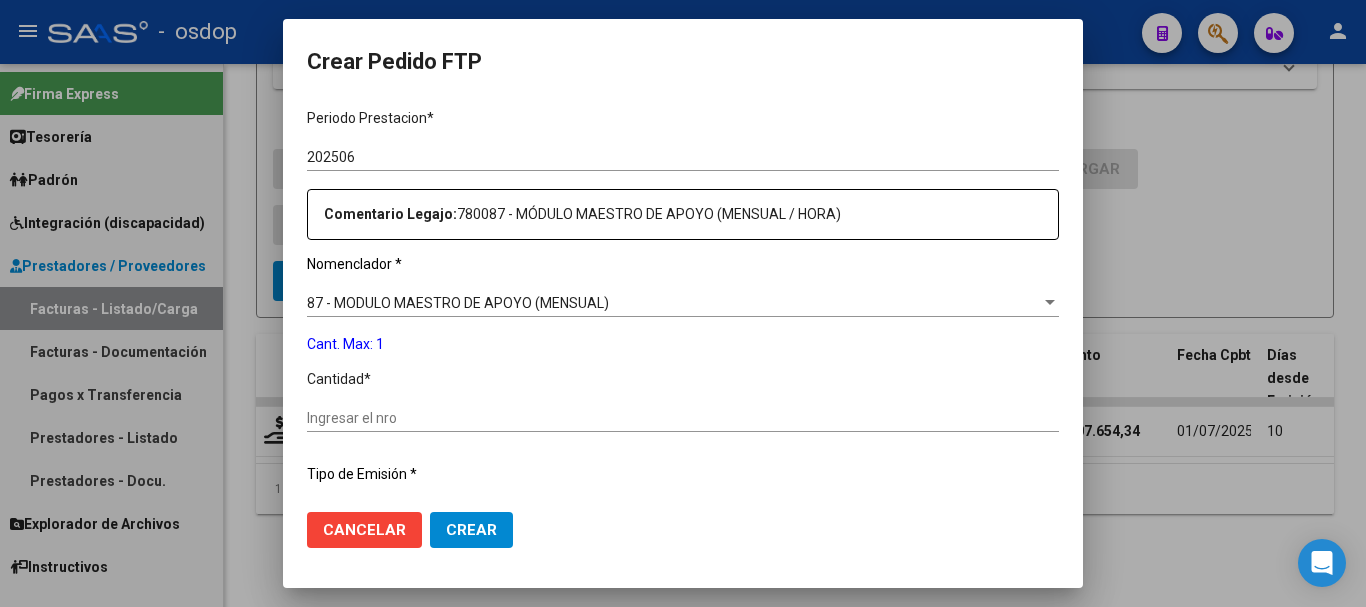 click on "Ingresar el nro" at bounding box center (683, 418) 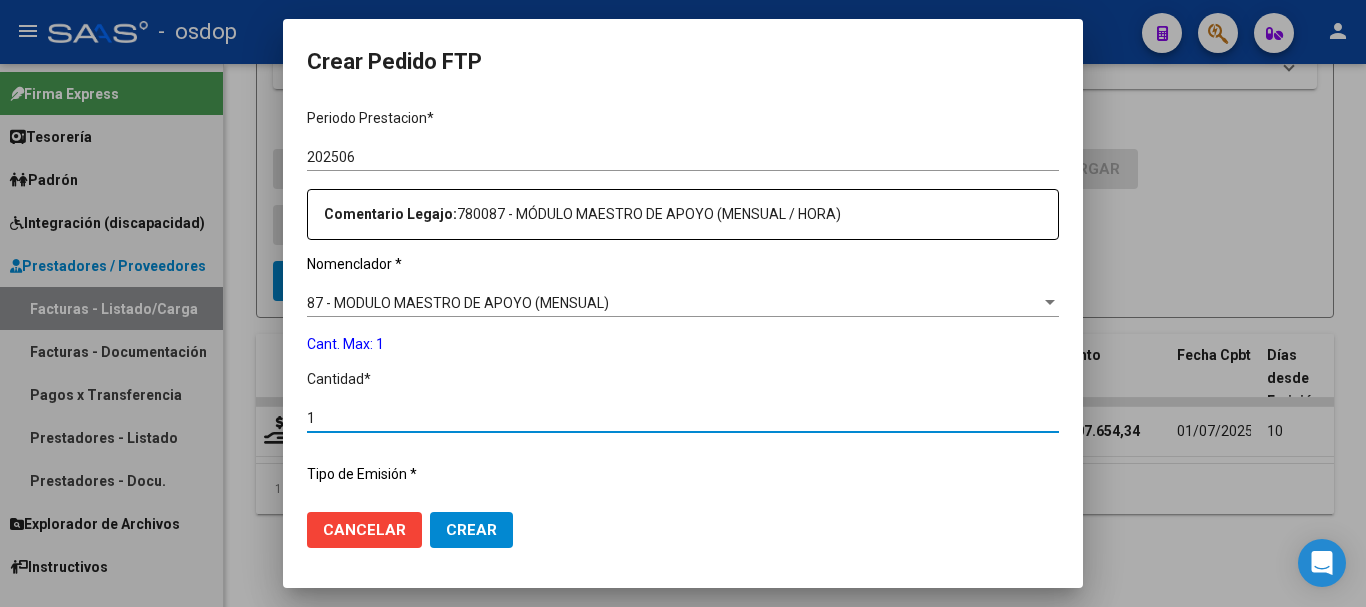 type on "1" 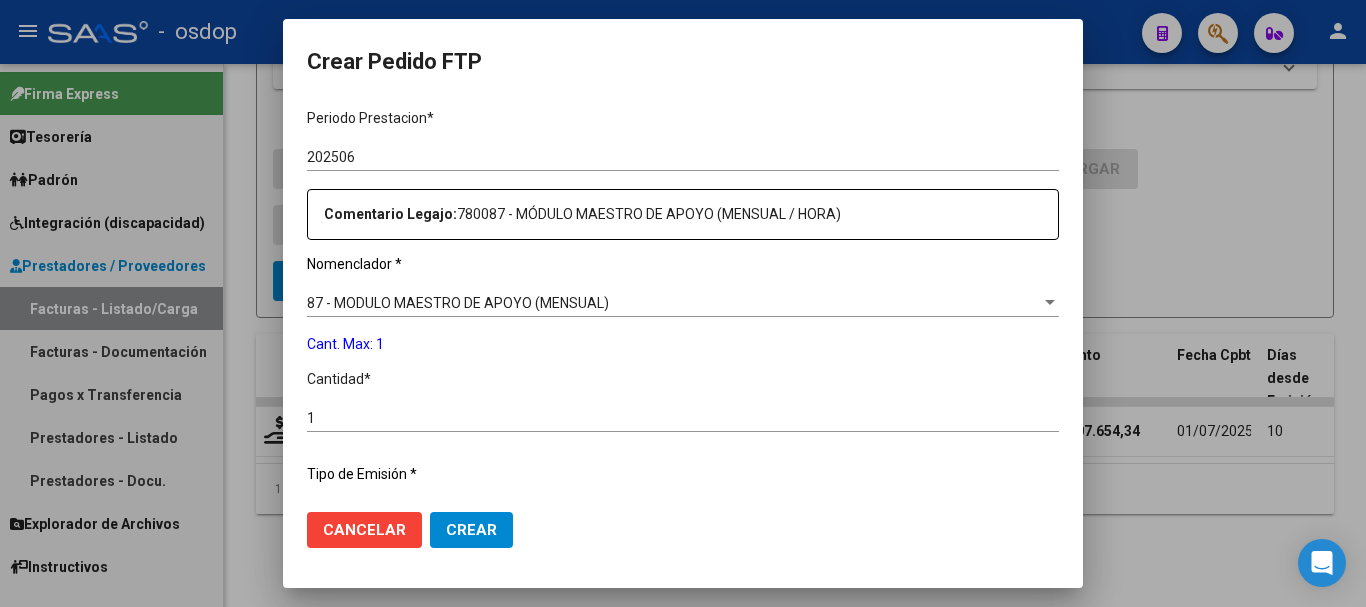 scroll, scrollTop: 837, scrollLeft: 0, axis: vertical 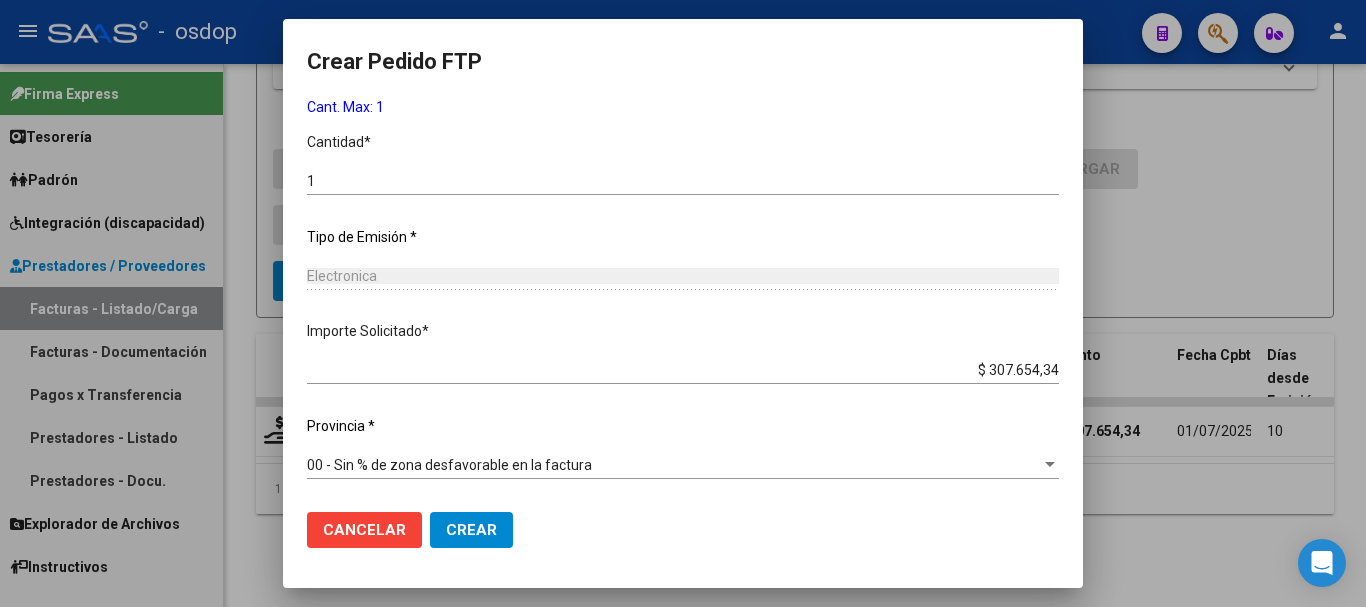 click on "Crear" 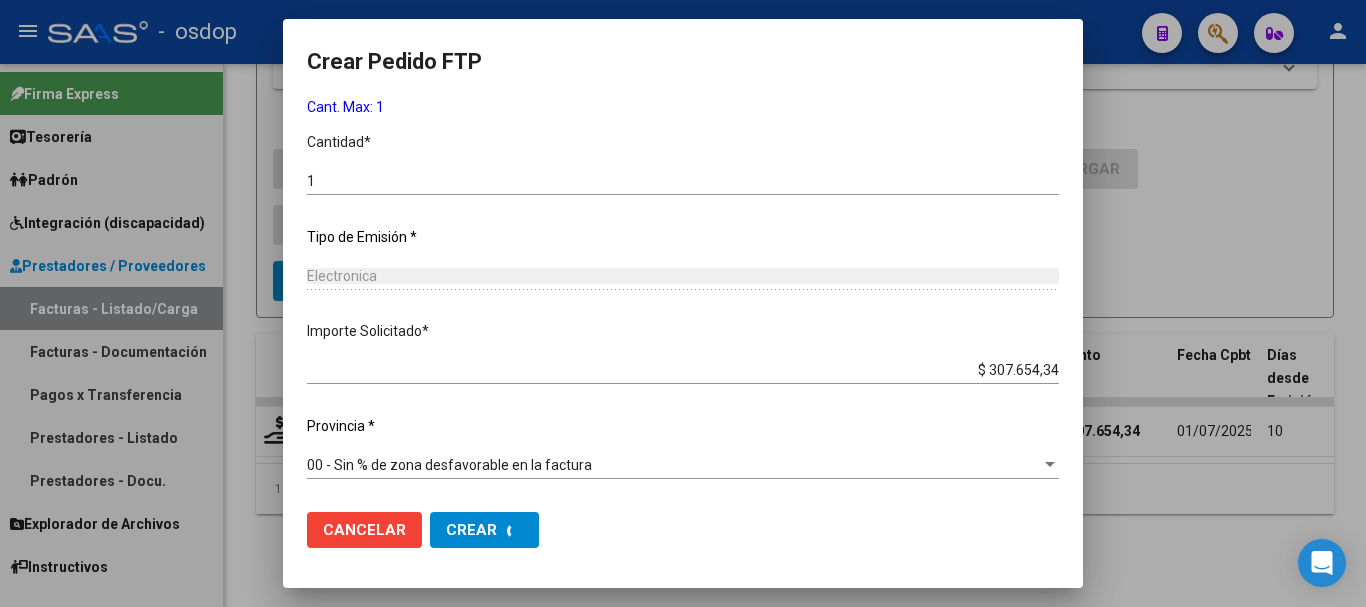 scroll, scrollTop: 0, scrollLeft: 0, axis: both 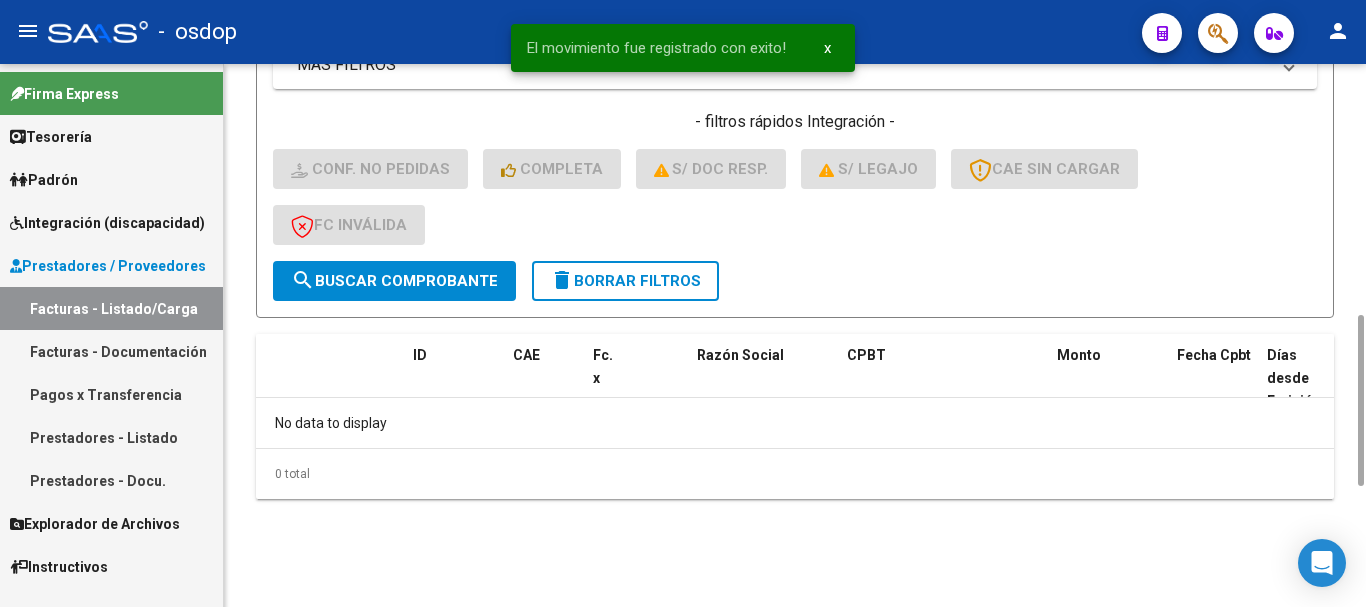 click on "delete  Borrar Filtros" 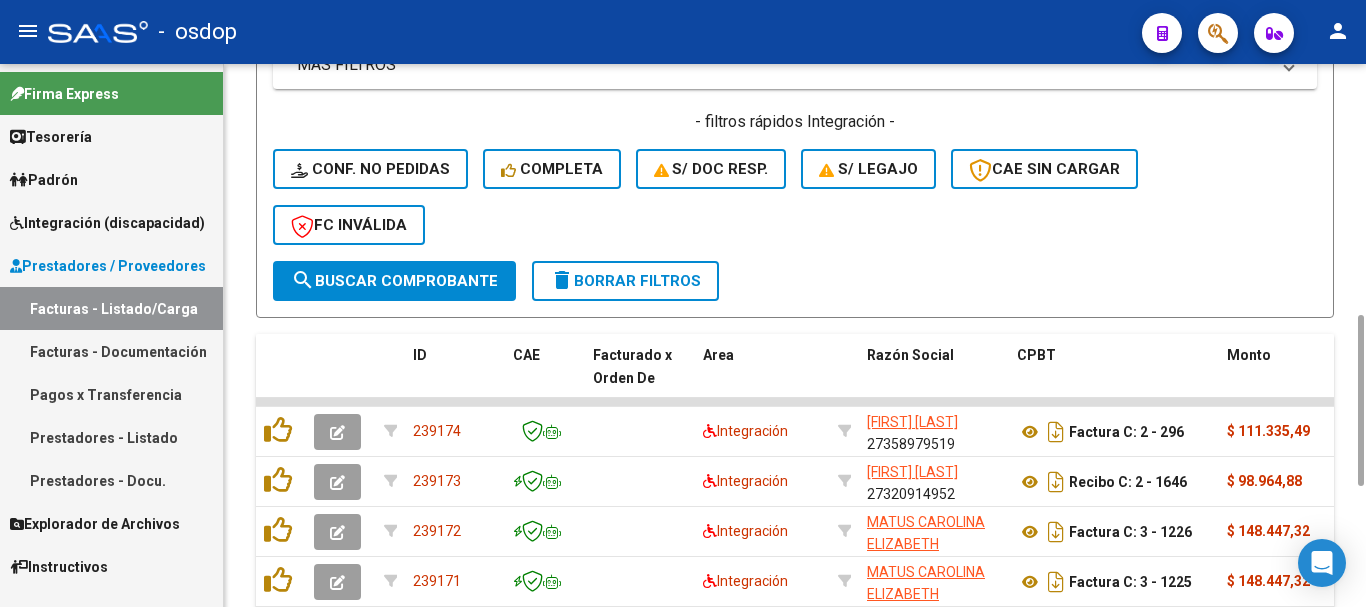 click on "delete  Borrar Filtros" 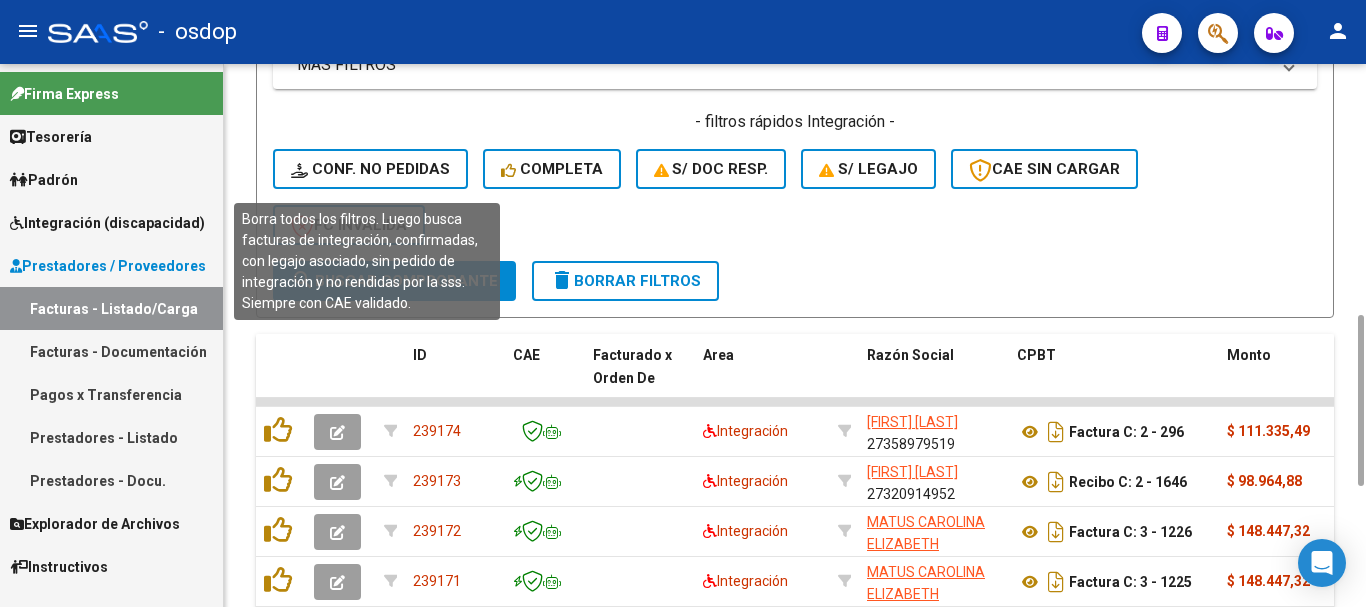 scroll, scrollTop: 600, scrollLeft: 0, axis: vertical 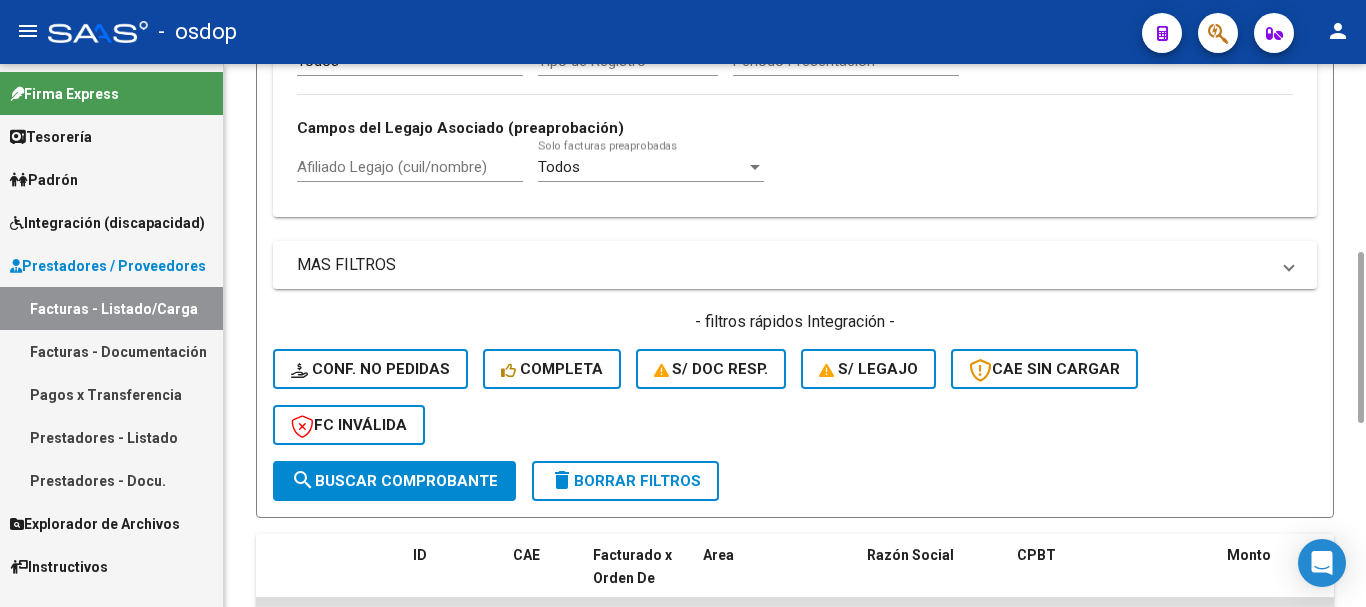 click on "Afiliado Legajo (cuil/nombre)" 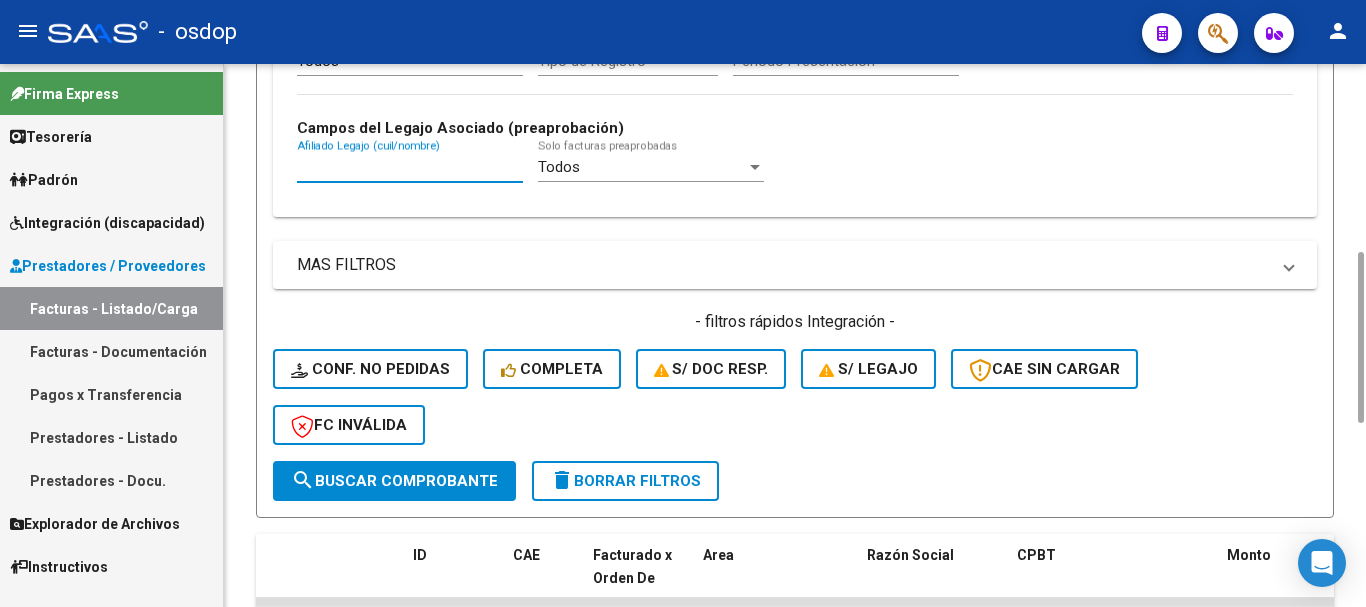paste on "[NUMBER]" 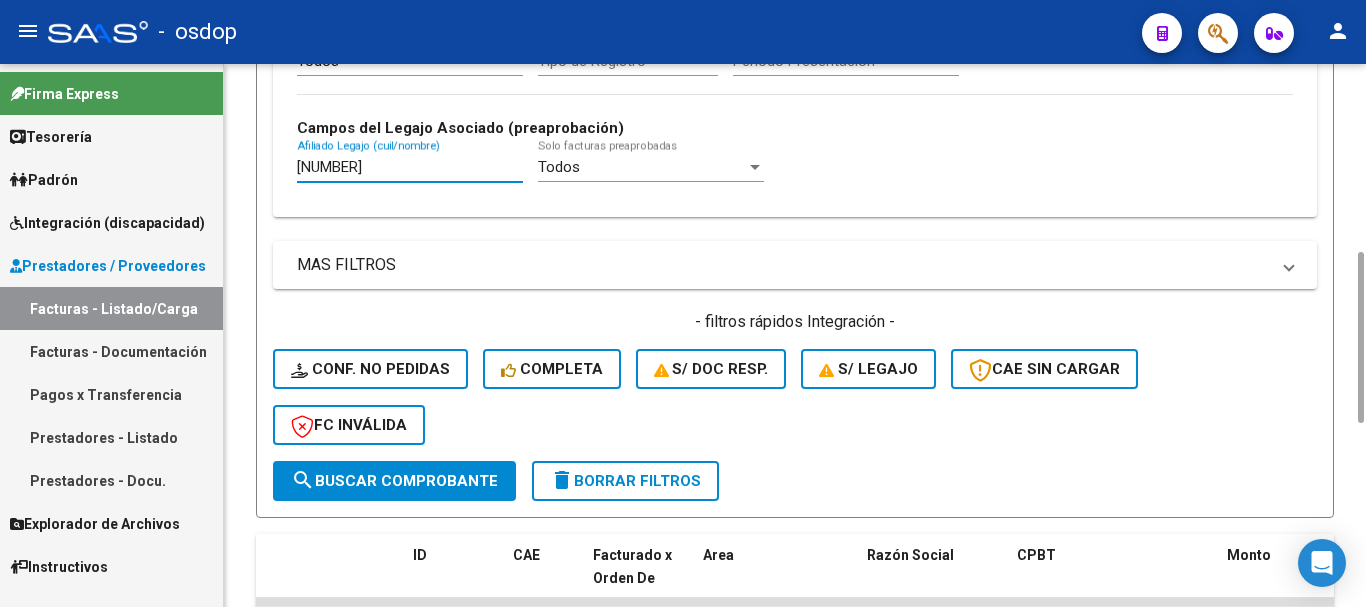 click on "search  Buscar Comprobante" 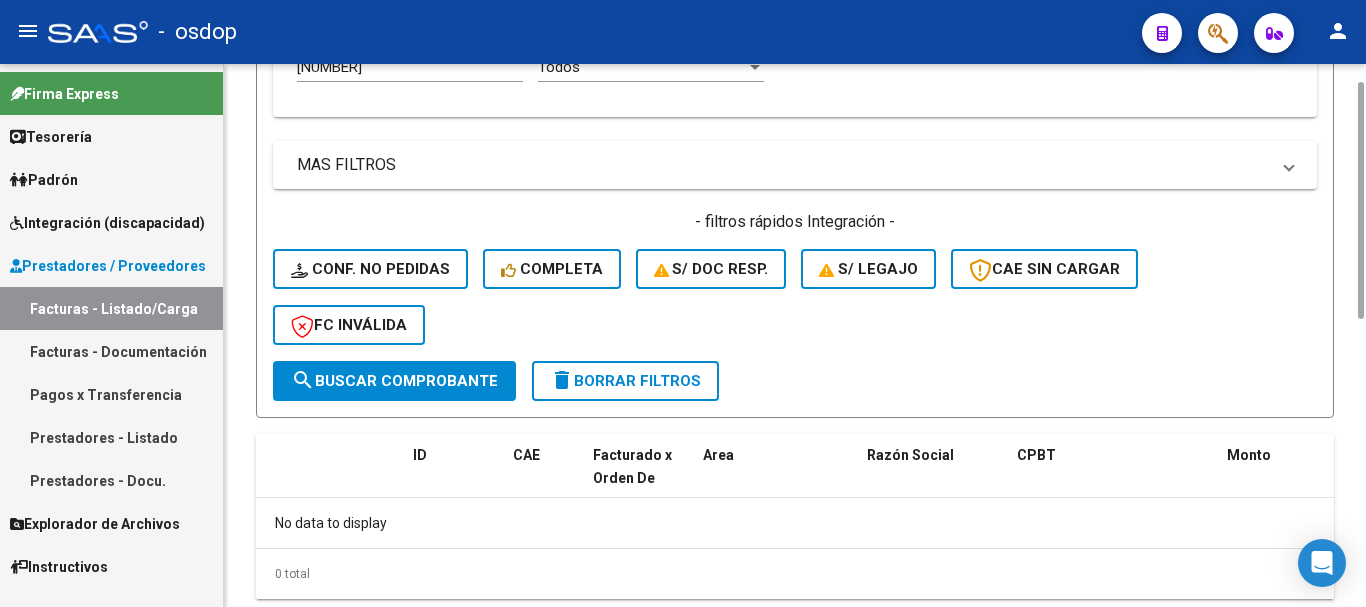 scroll, scrollTop: 500, scrollLeft: 0, axis: vertical 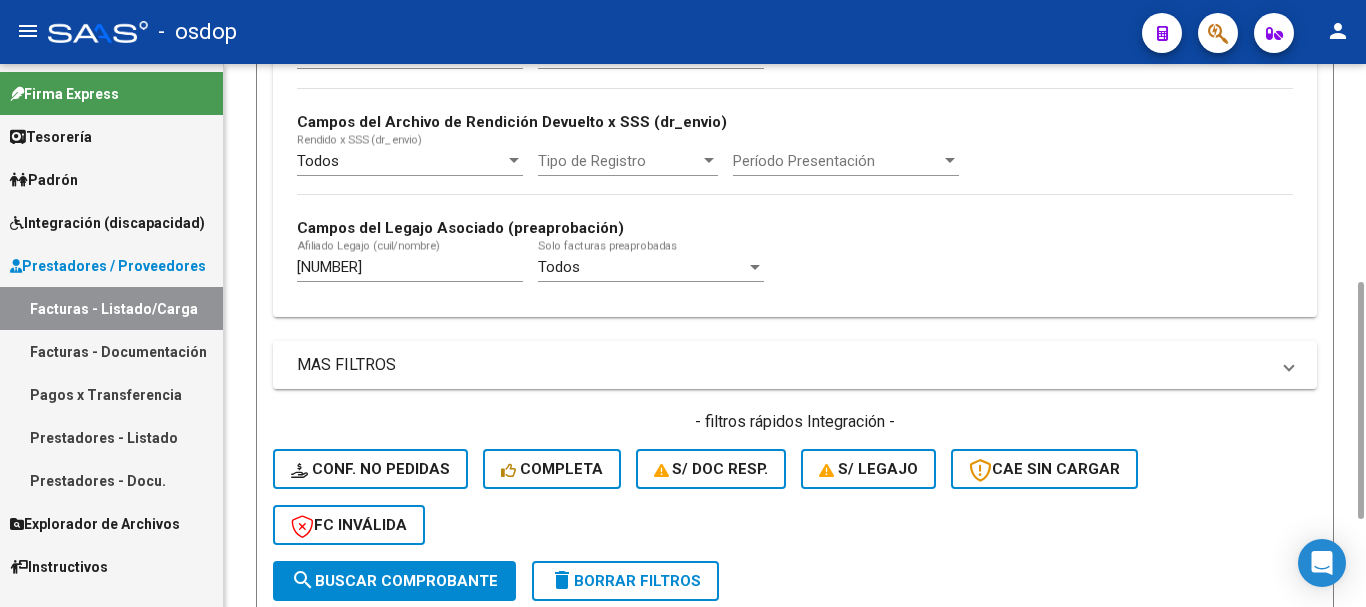 click on "[NUMBER]" at bounding box center (410, 267) 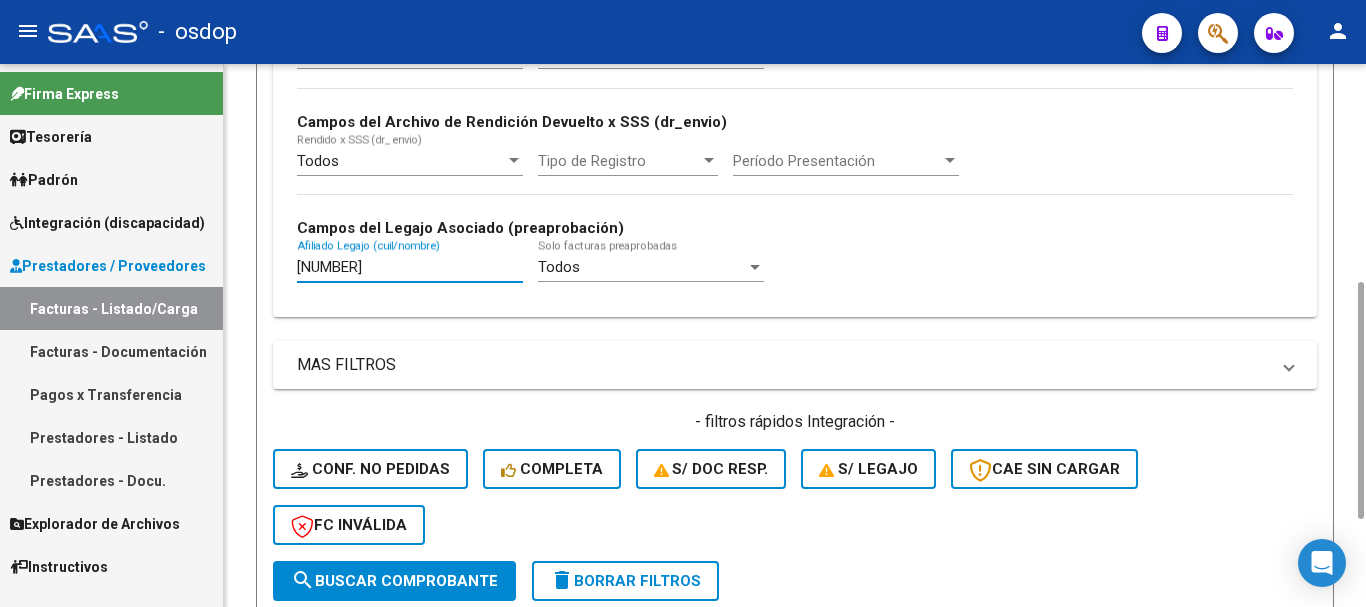 click on "[NUMBER]" at bounding box center [410, 267] 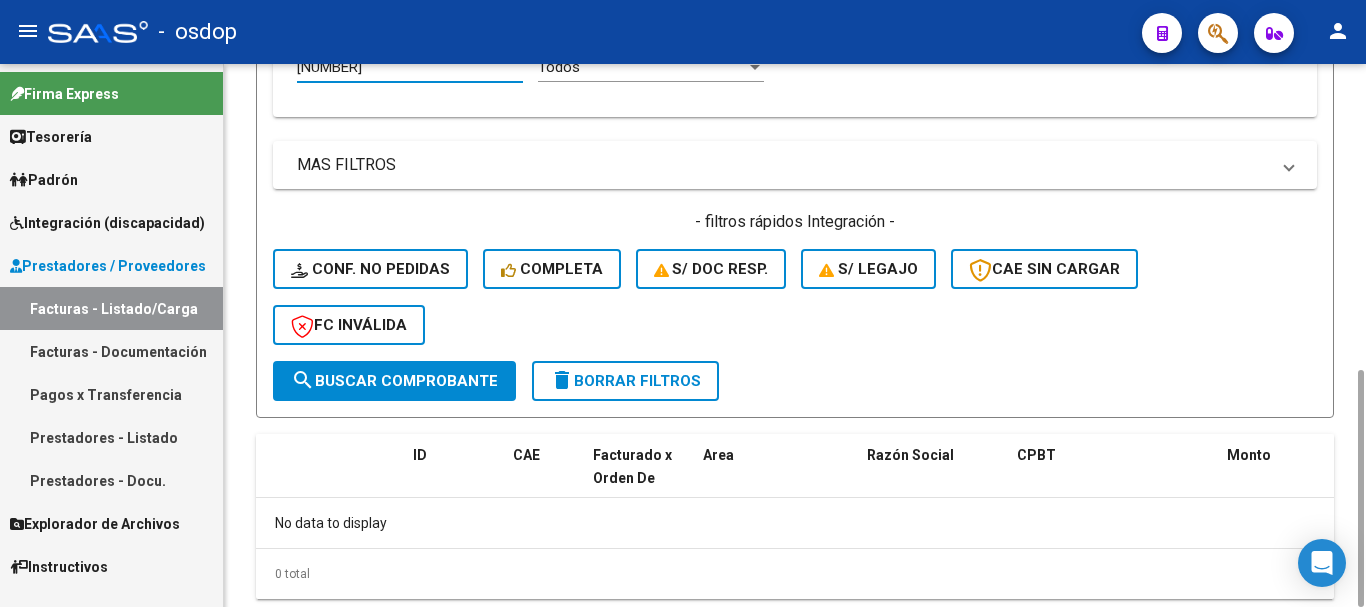 type on "[NUMBER]" 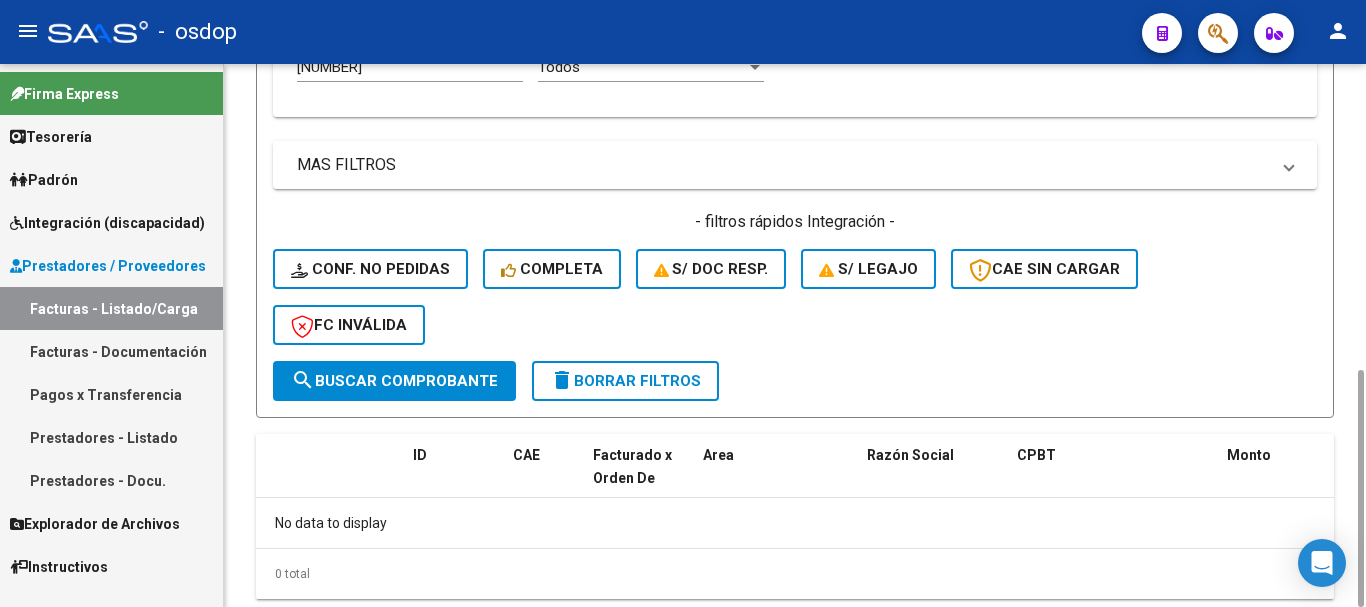 click on "delete  Borrar Filtros" 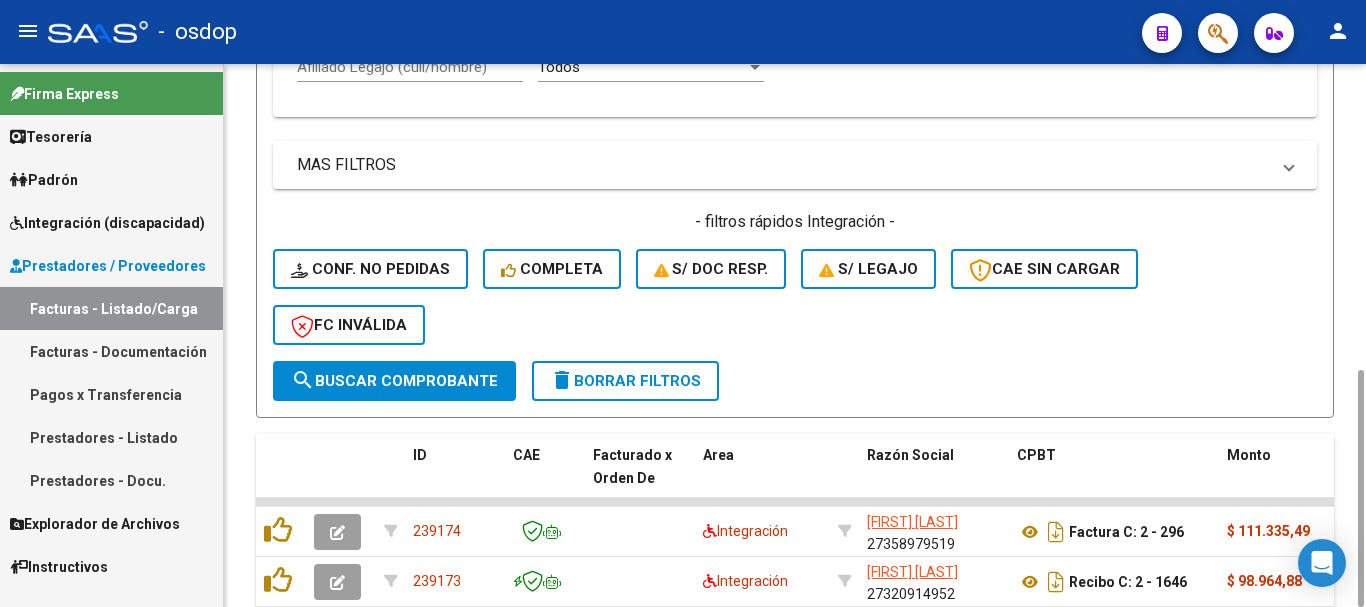 click on "Afiliado Legajo (cuil/nombre)" at bounding box center [410, 67] 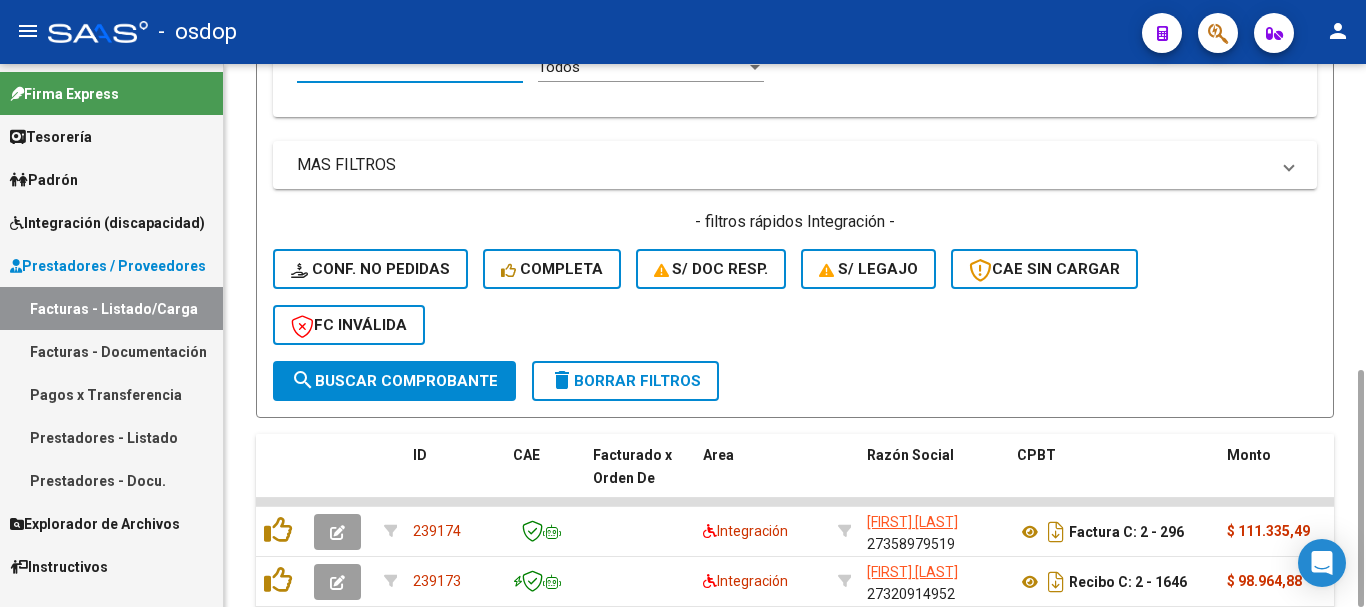 paste on "[NUMBER]" 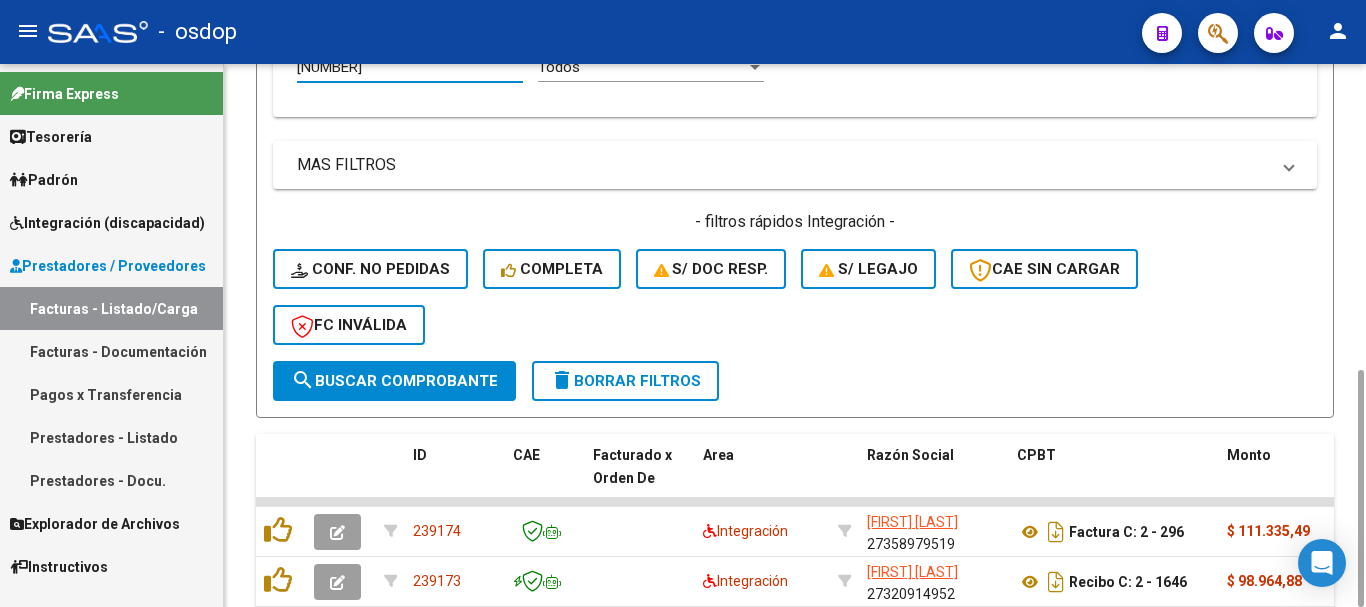 scroll, scrollTop: 694, scrollLeft: 0, axis: vertical 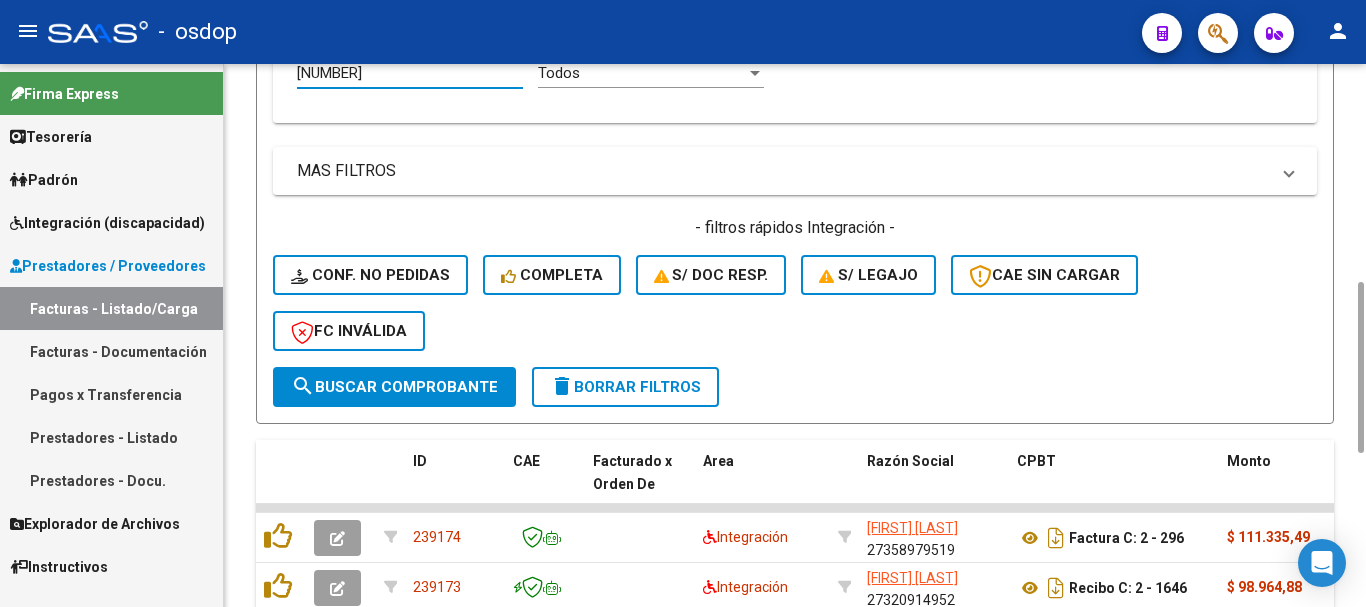click on "search  Buscar Comprobante" 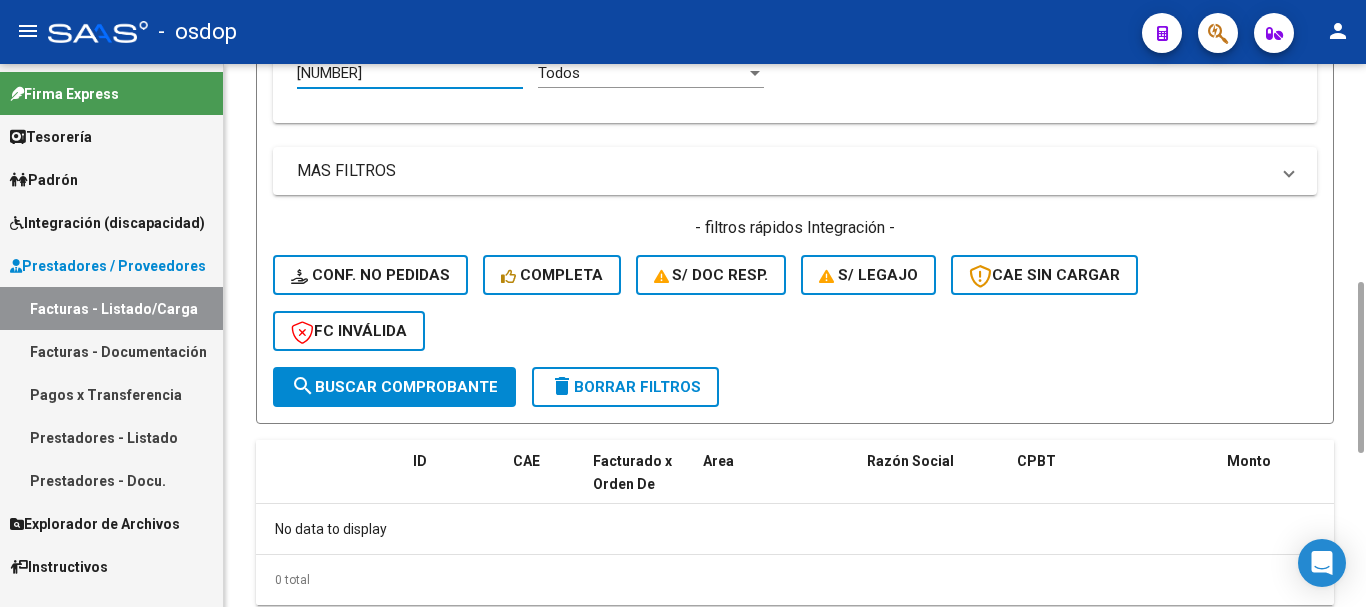 click on "[NUMBER]" at bounding box center (410, 73) 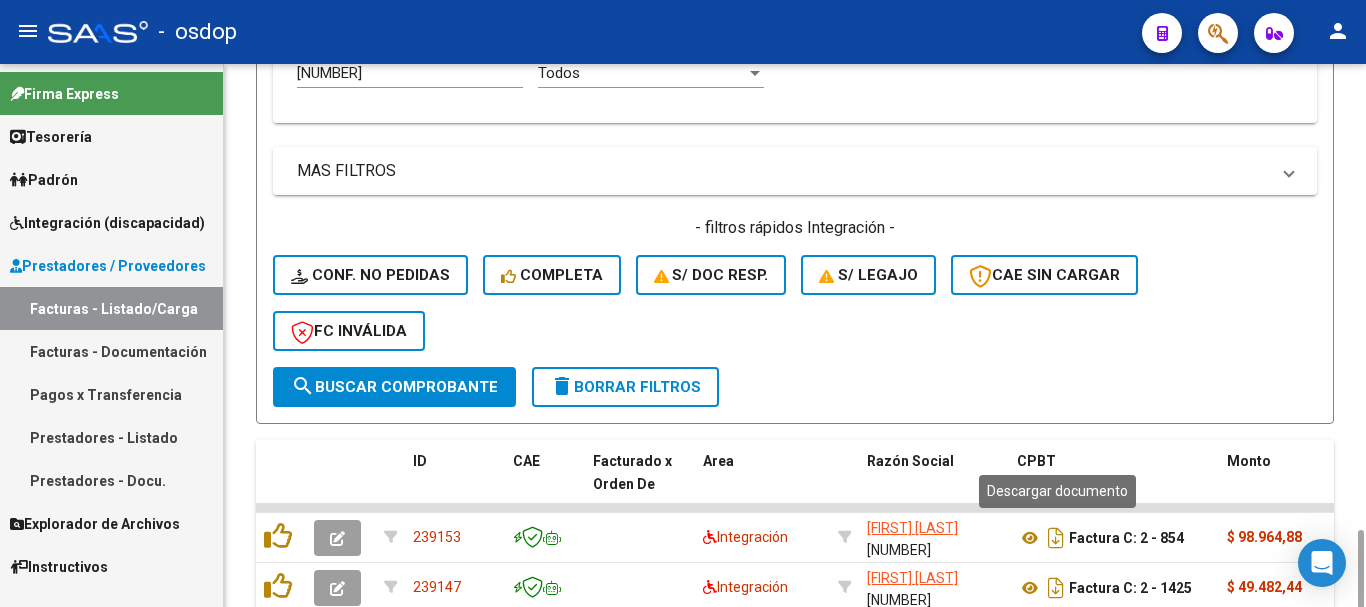 scroll, scrollTop: 831, scrollLeft: 0, axis: vertical 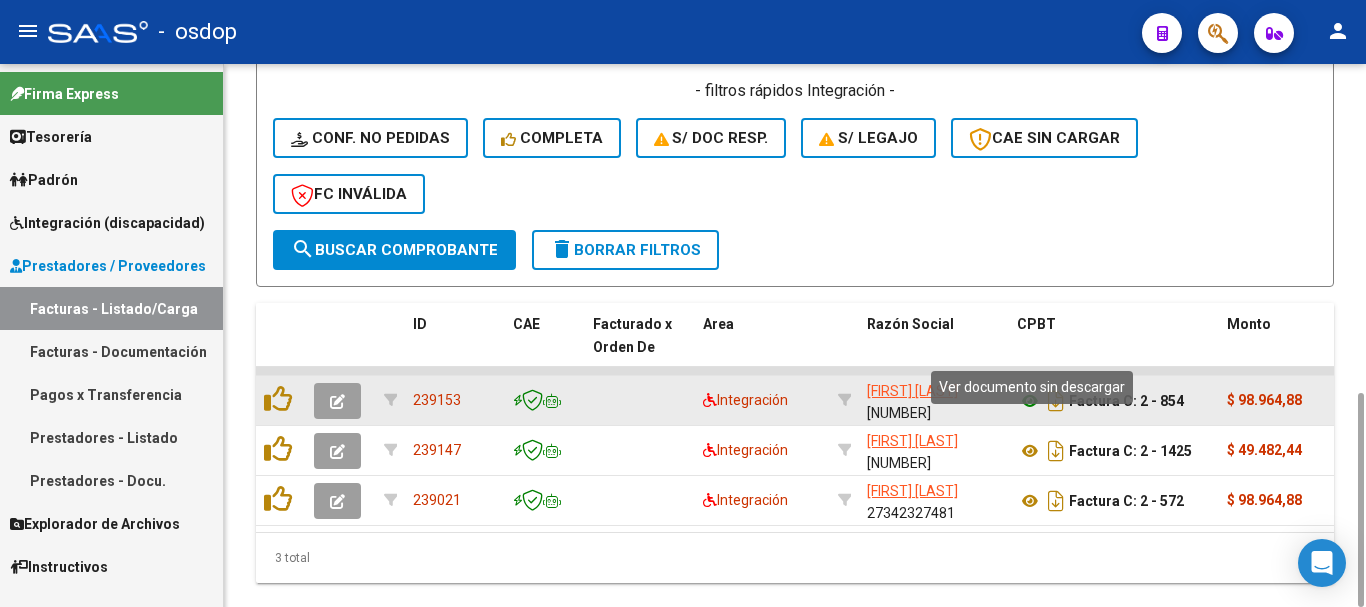 click 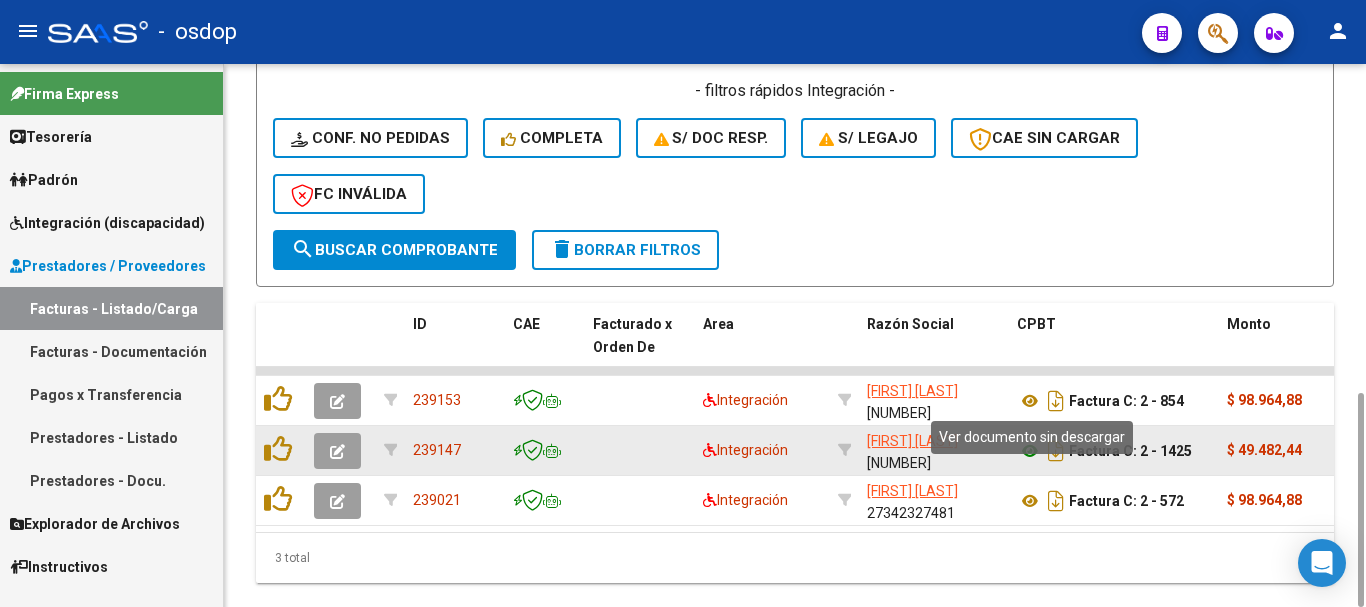 click 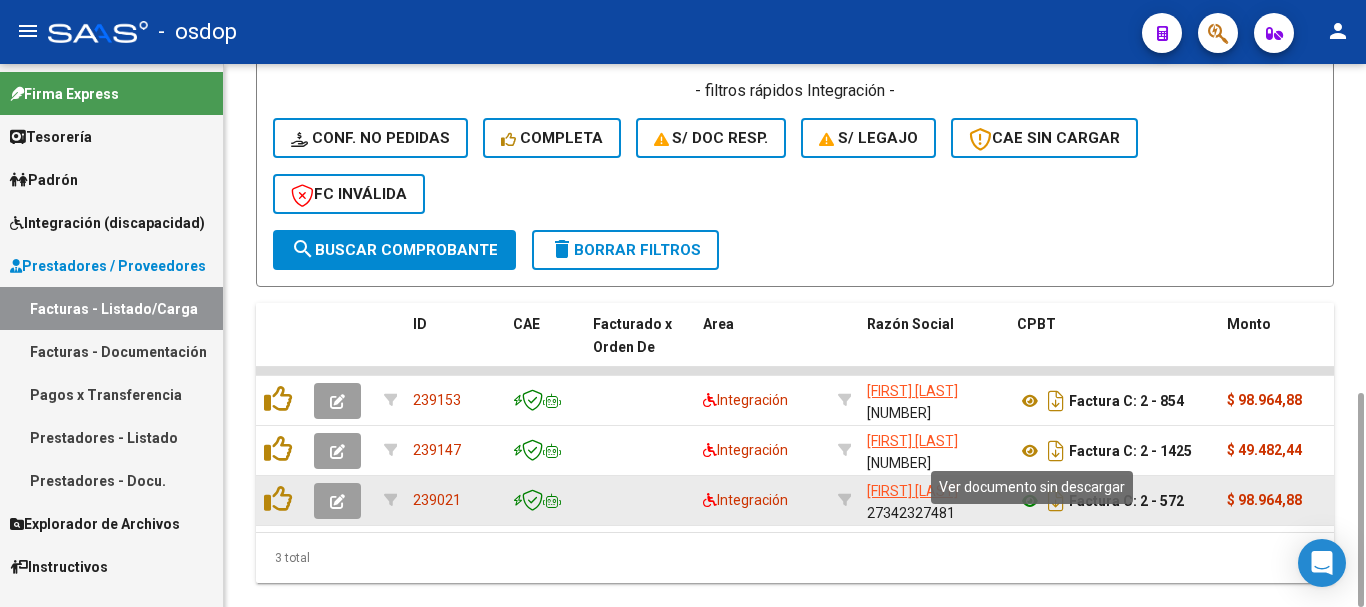 click 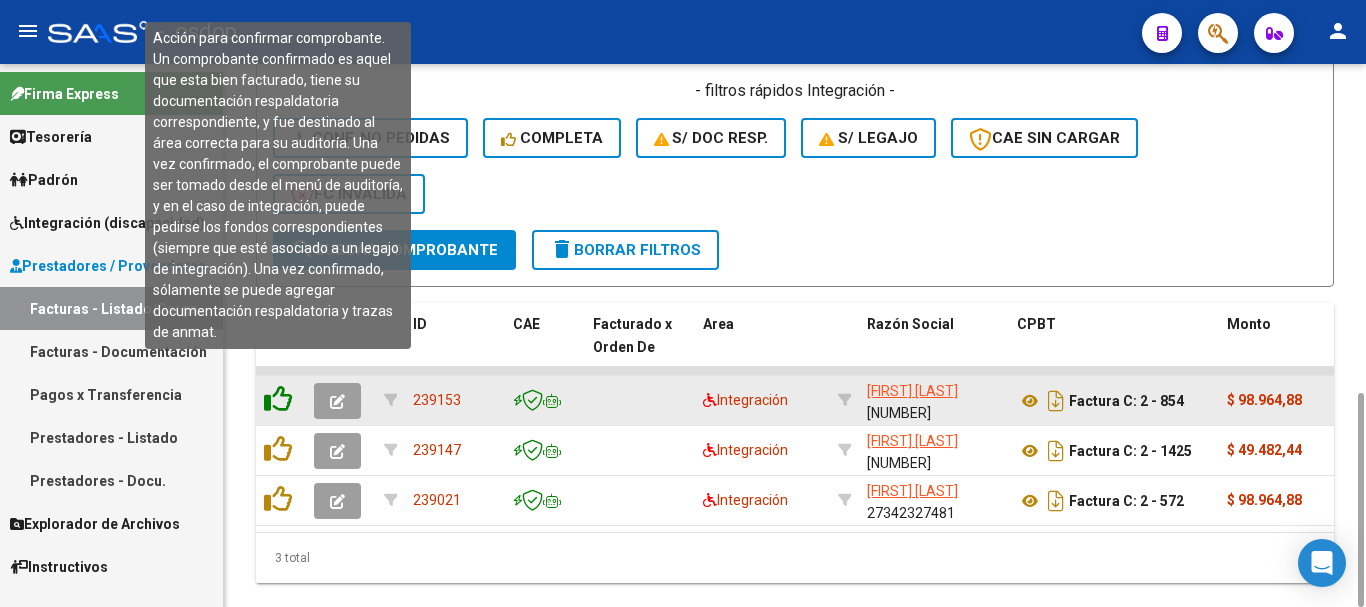 click 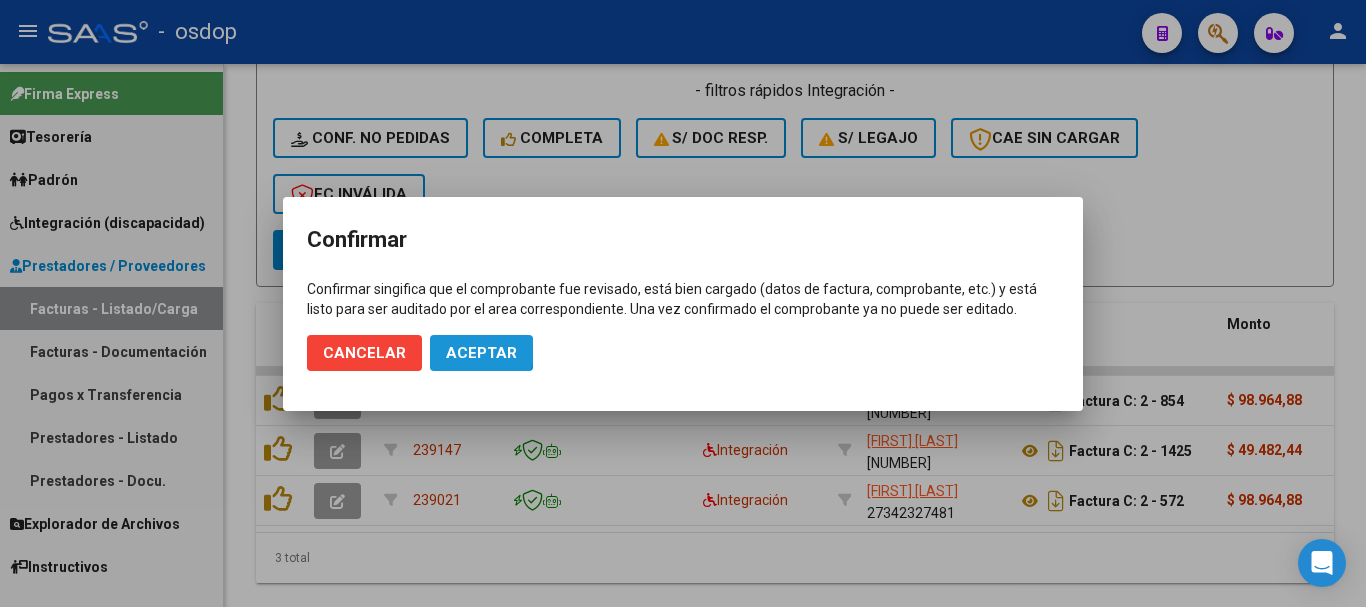 click on "Aceptar" 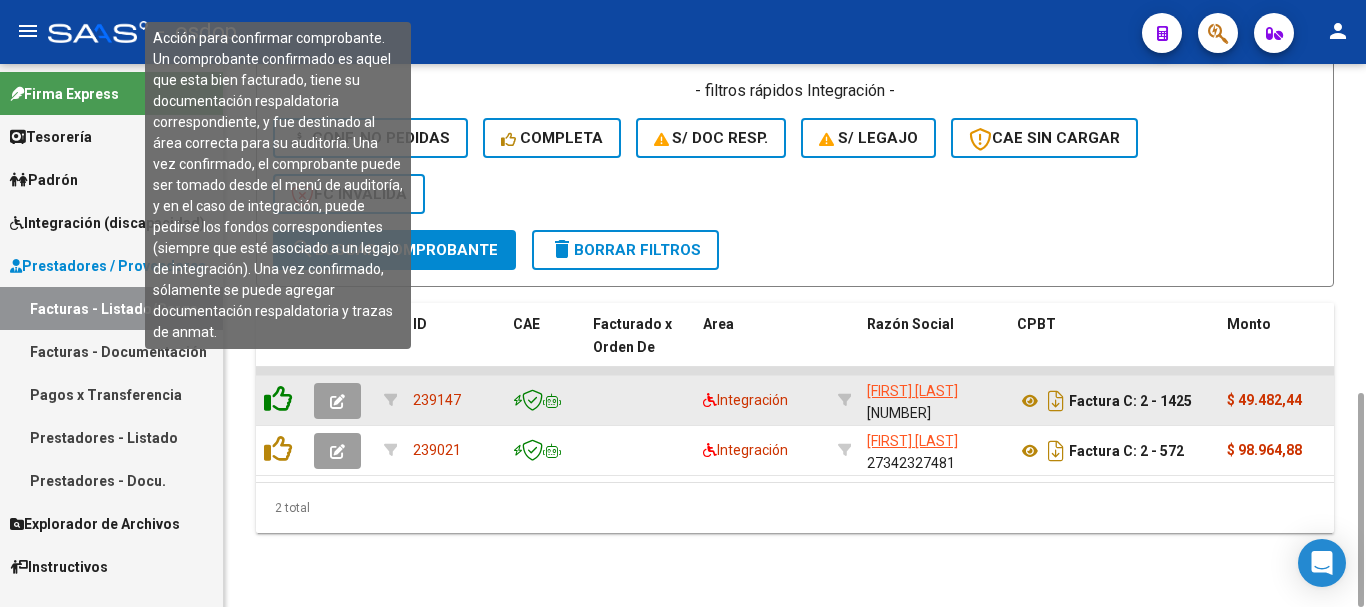 click 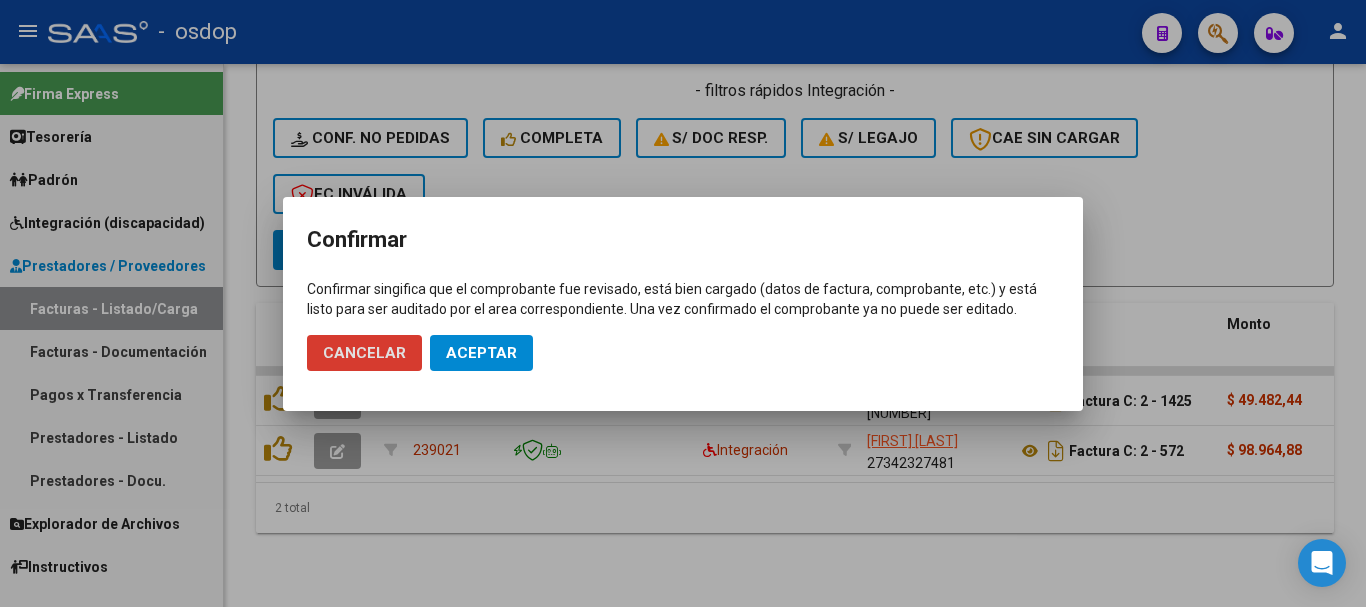 click on "Aceptar" 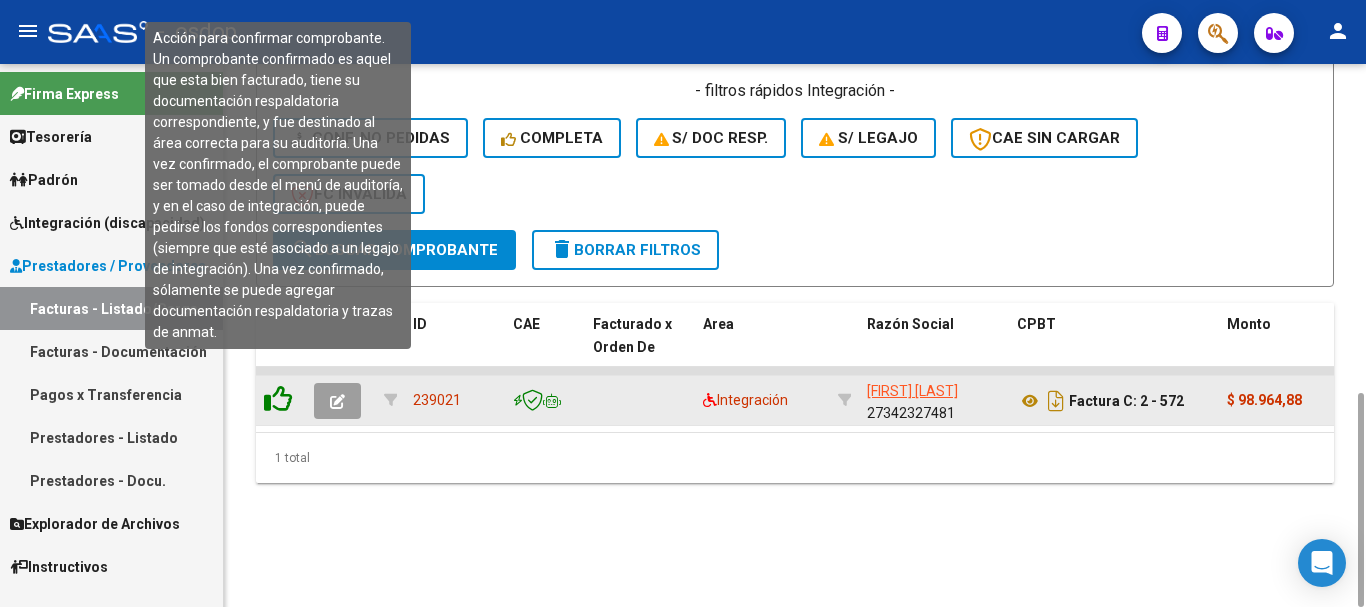 click 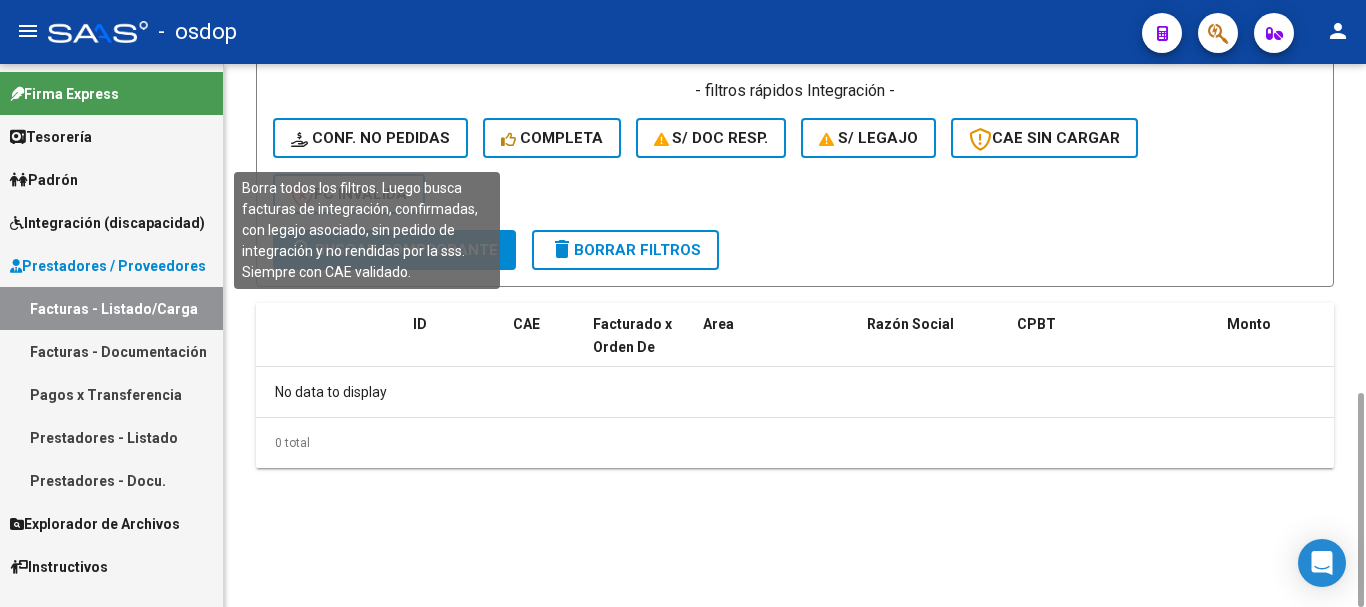 click on "Conf. no pedidas" 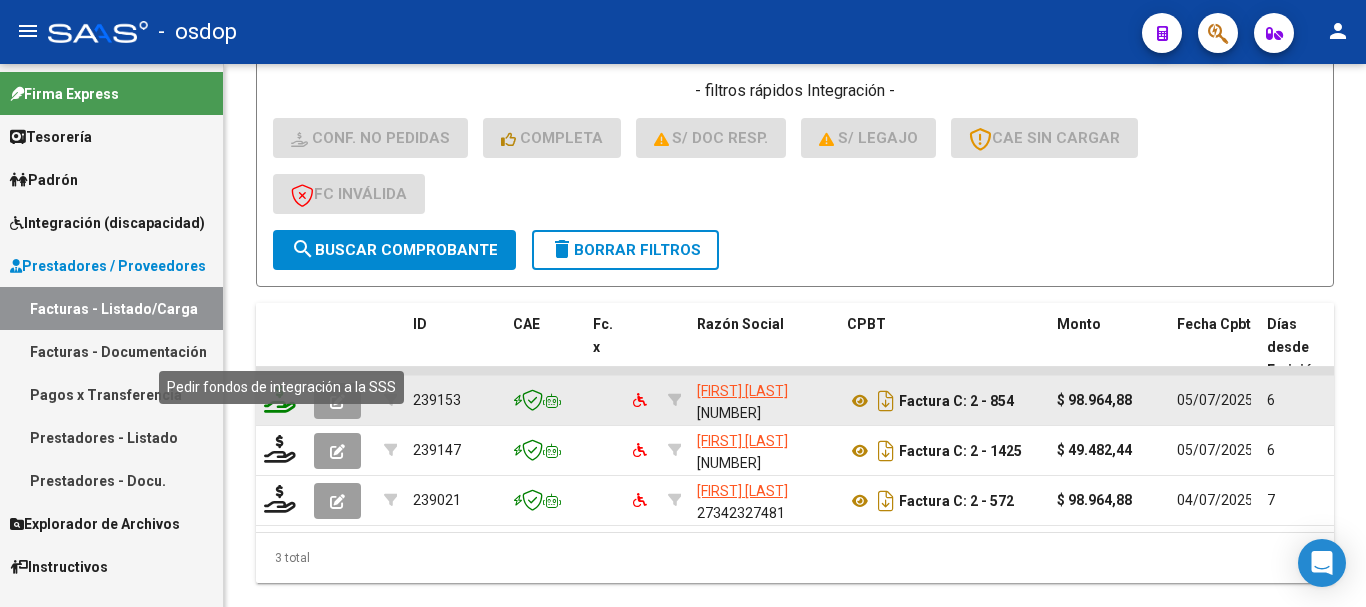click 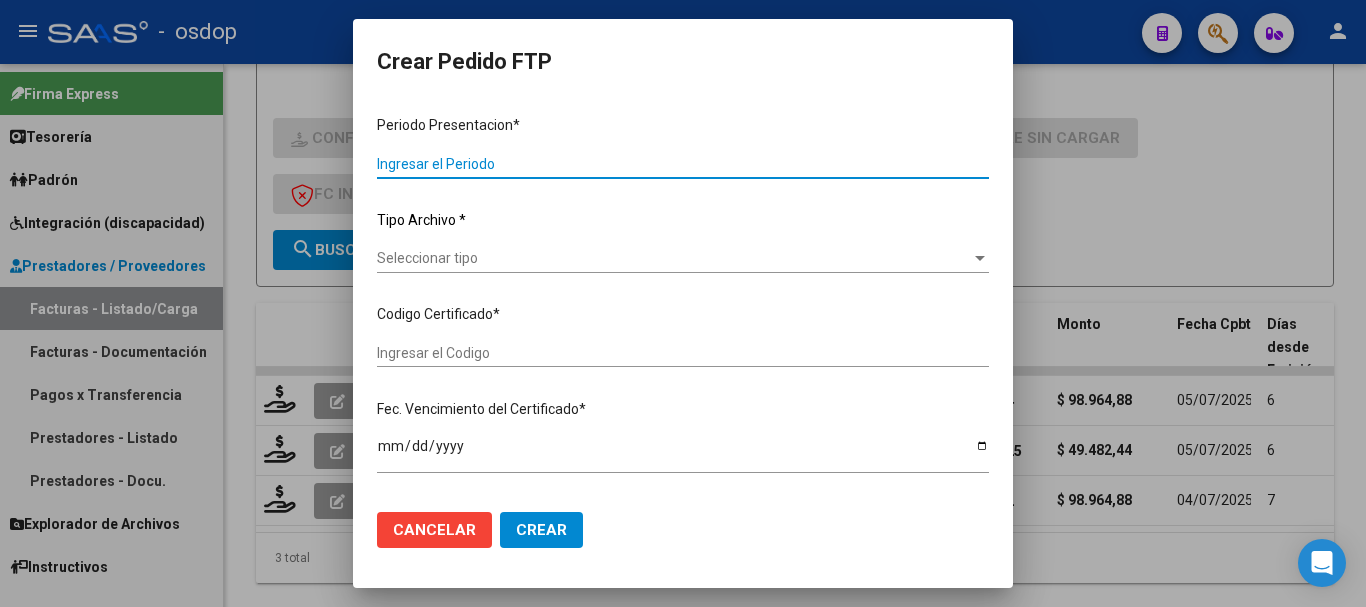 type on "202506" 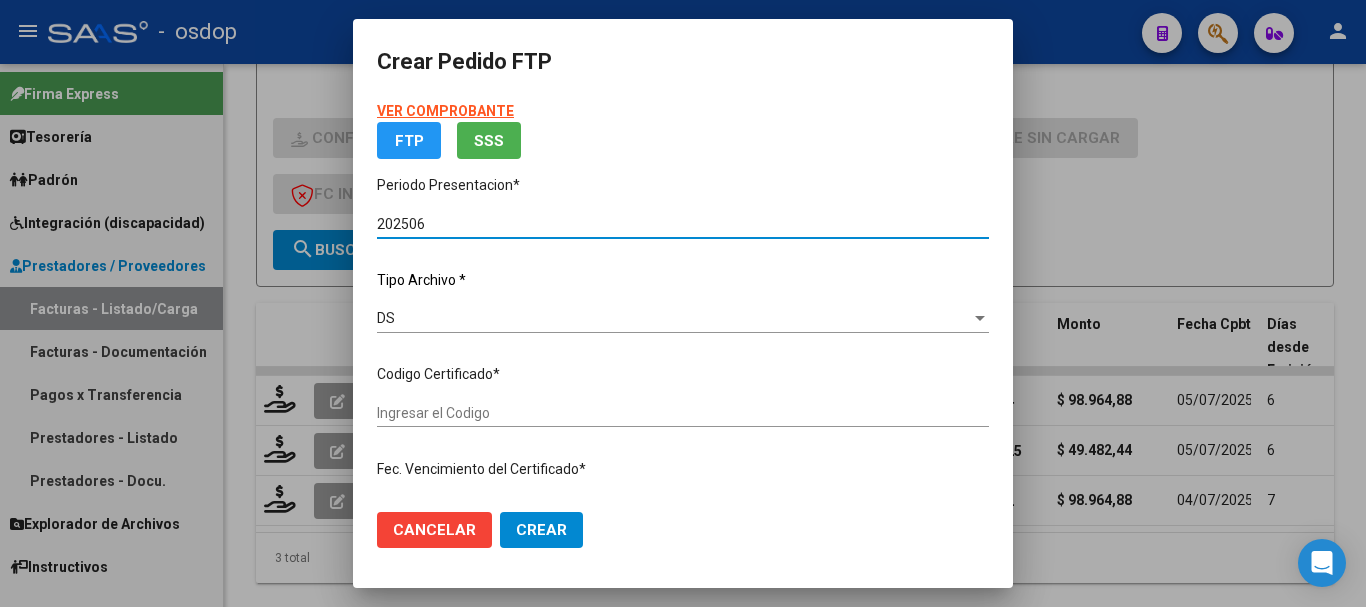 type on "[NUMBER]" 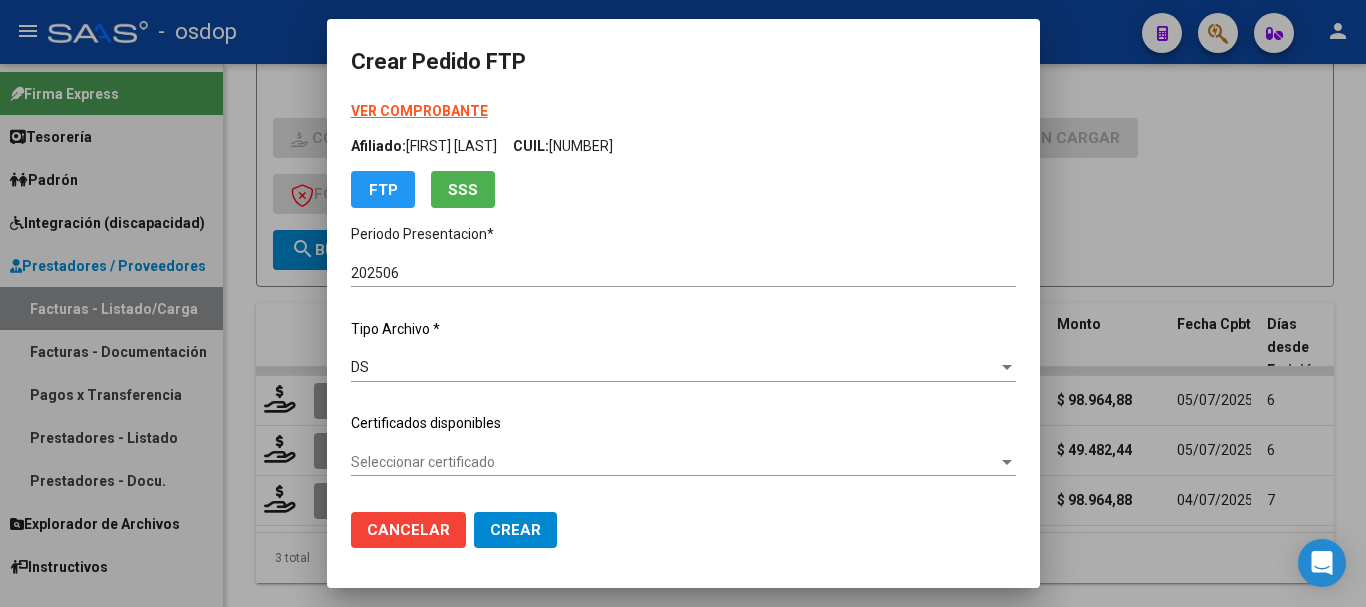 click on "Seleccionar certificado Seleccionar certificado" 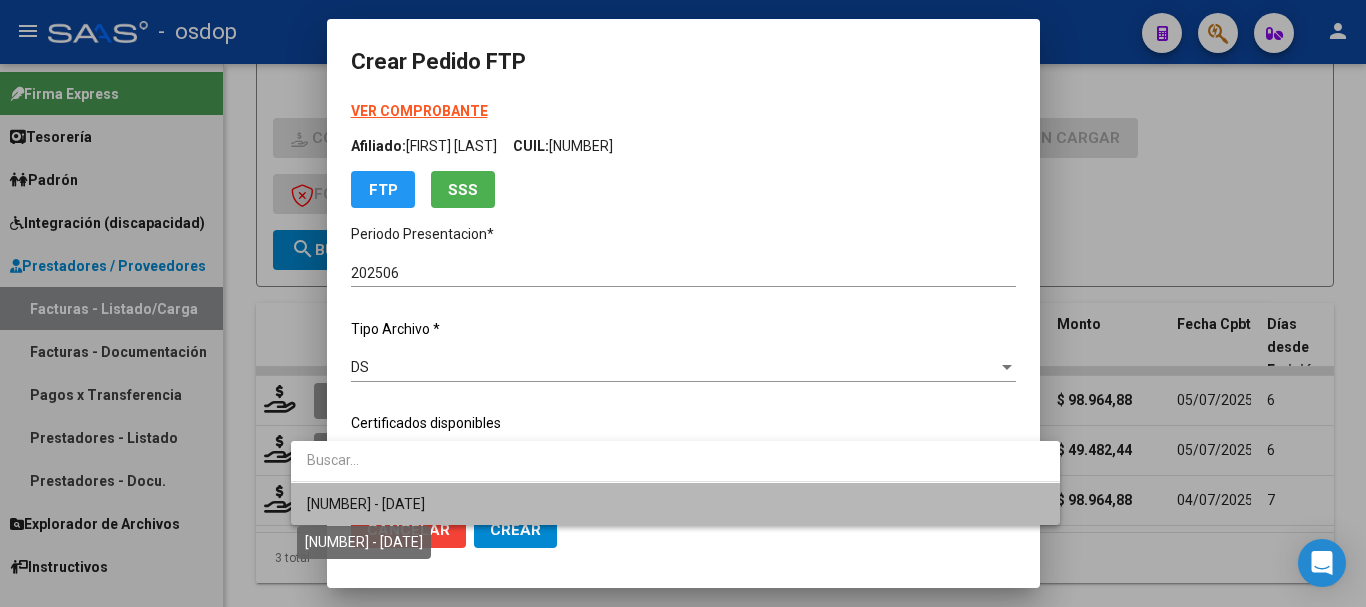 click on "[NUMBER] - [DATE]" at bounding box center (366, 504) 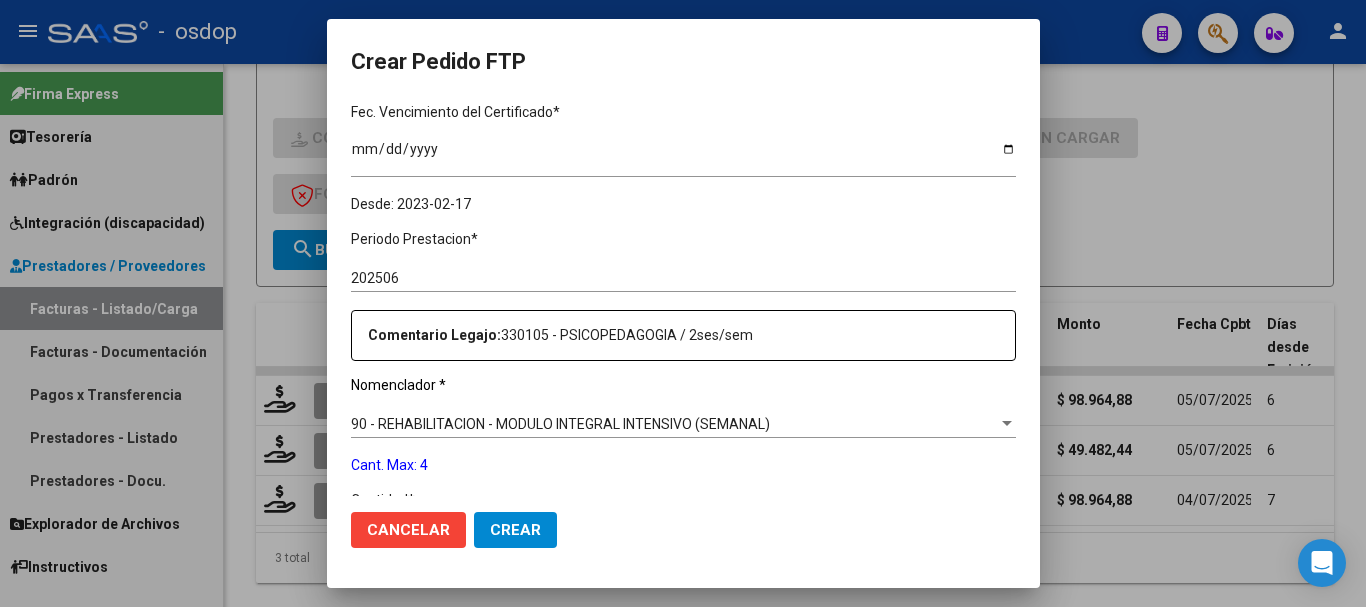 scroll, scrollTop: 700, scrollLeft: 0, axis: vertical 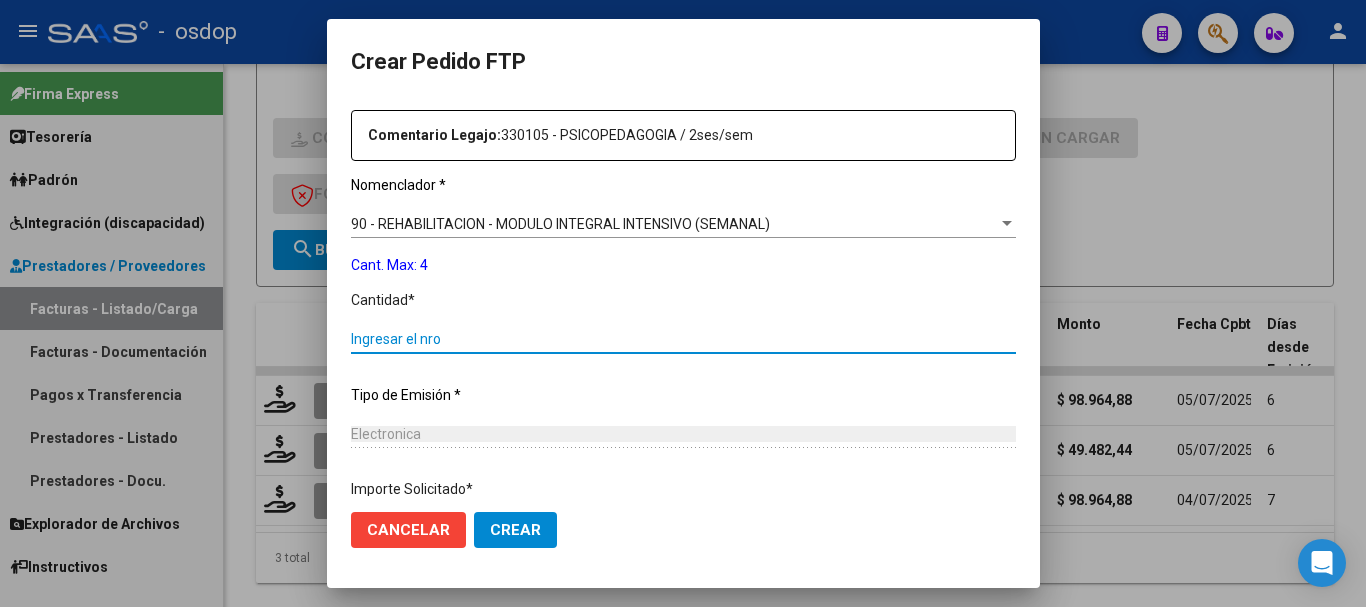 click on "Ingresar el nro" at bounding box center [683, 339] 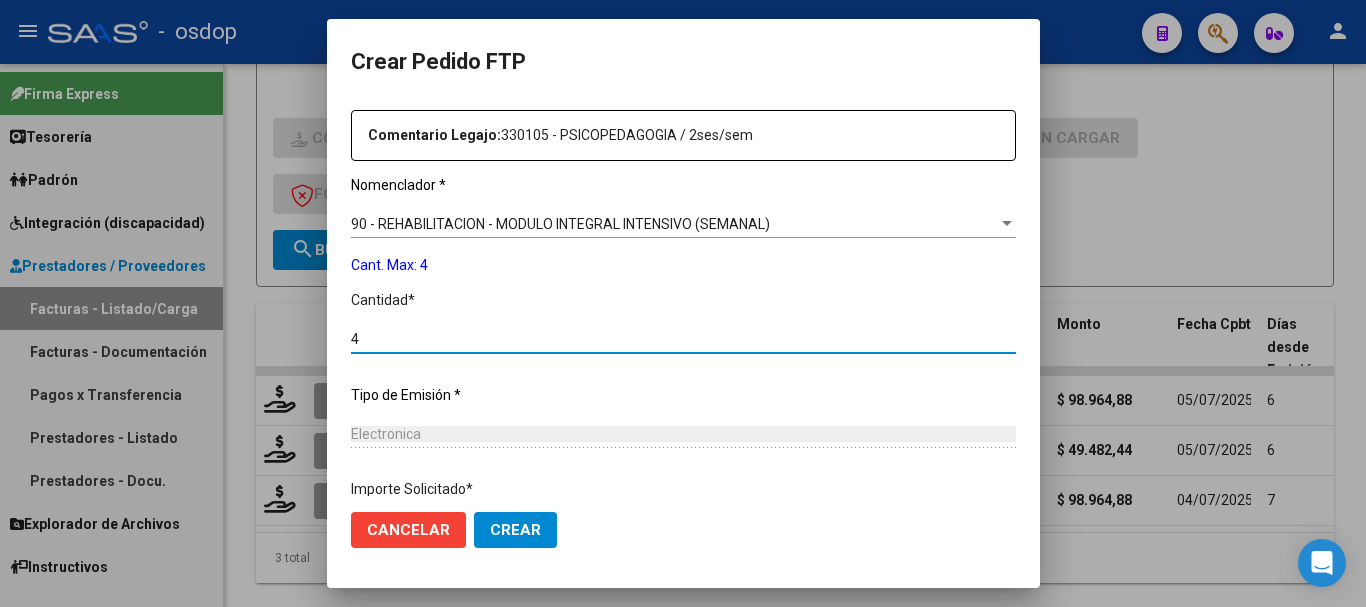 scroll, scrollTop: 858, scrollLeft: 0, axis: vertical 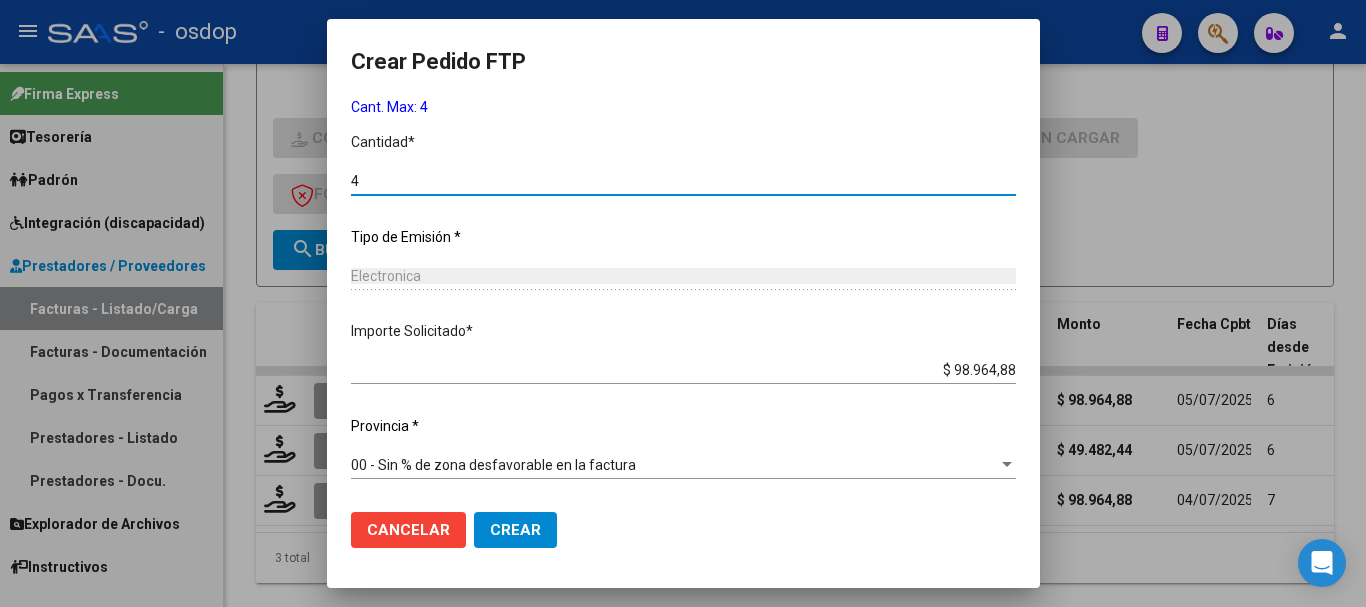 type on "4" 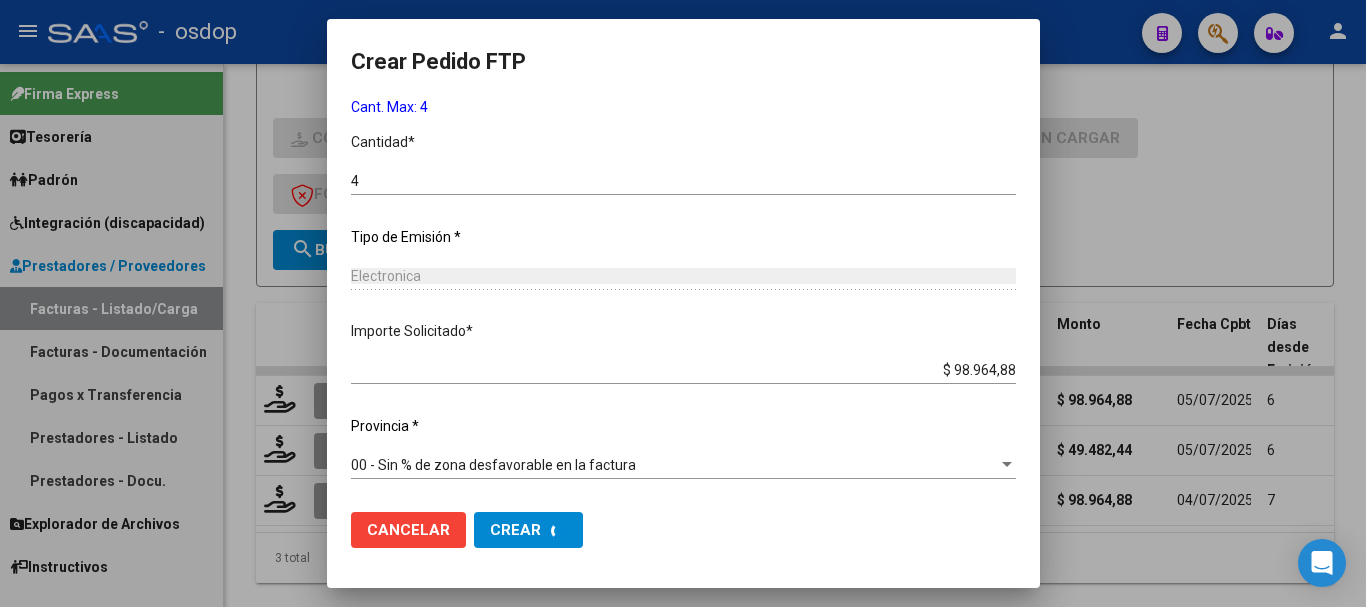 scroll, scrollTop: 0, scrollLeft: 0, axis: both 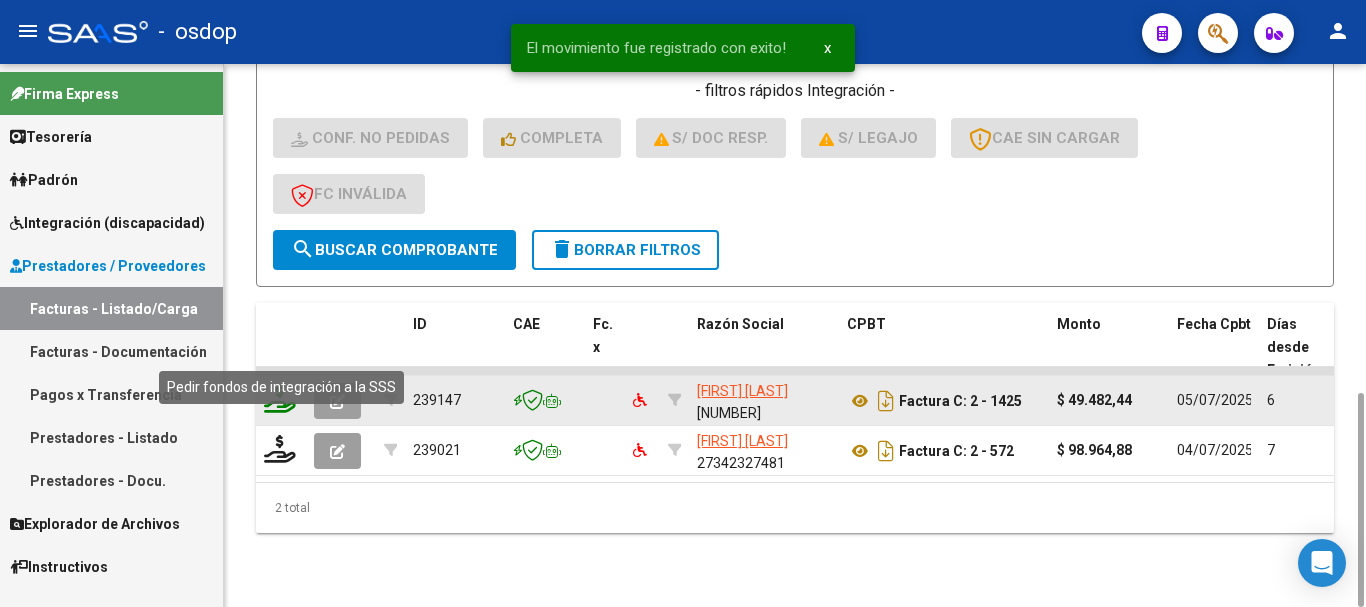 click 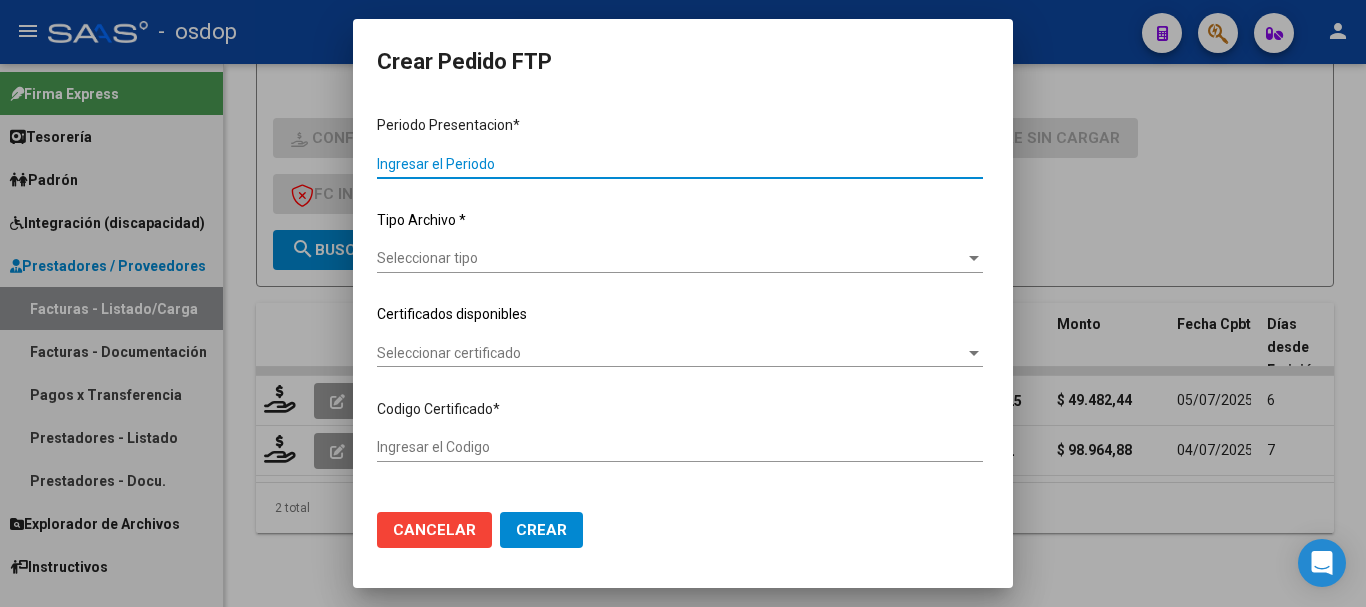 type on "202506" 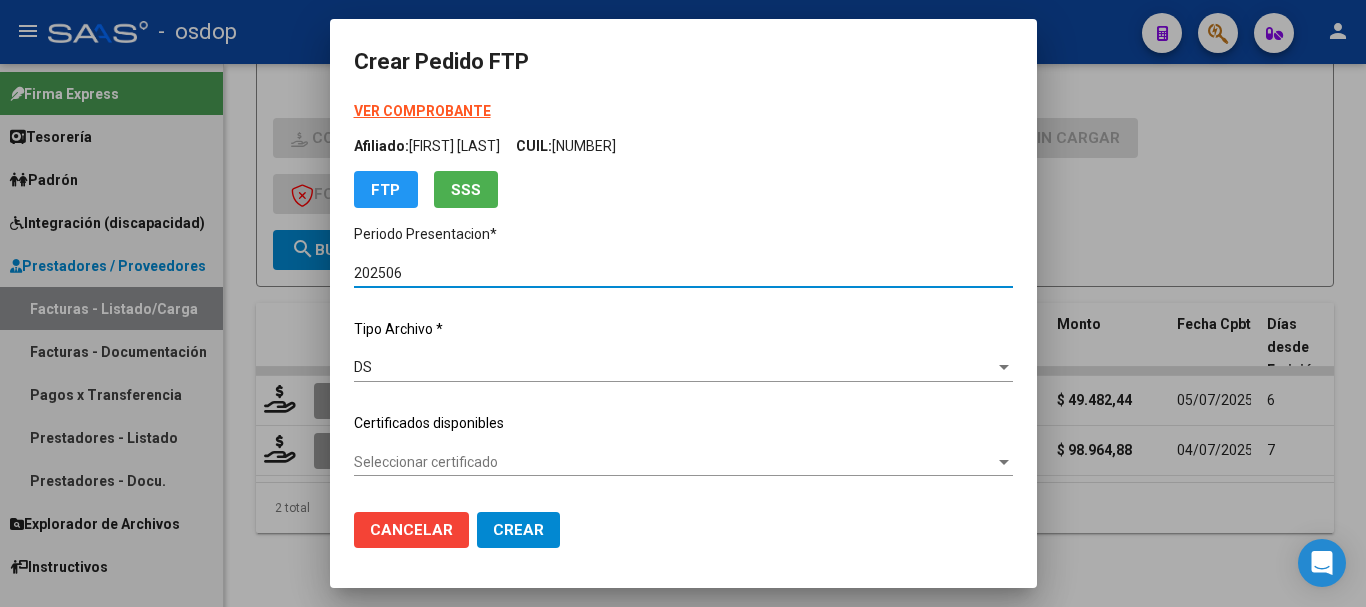 type on "[NUMBER]" 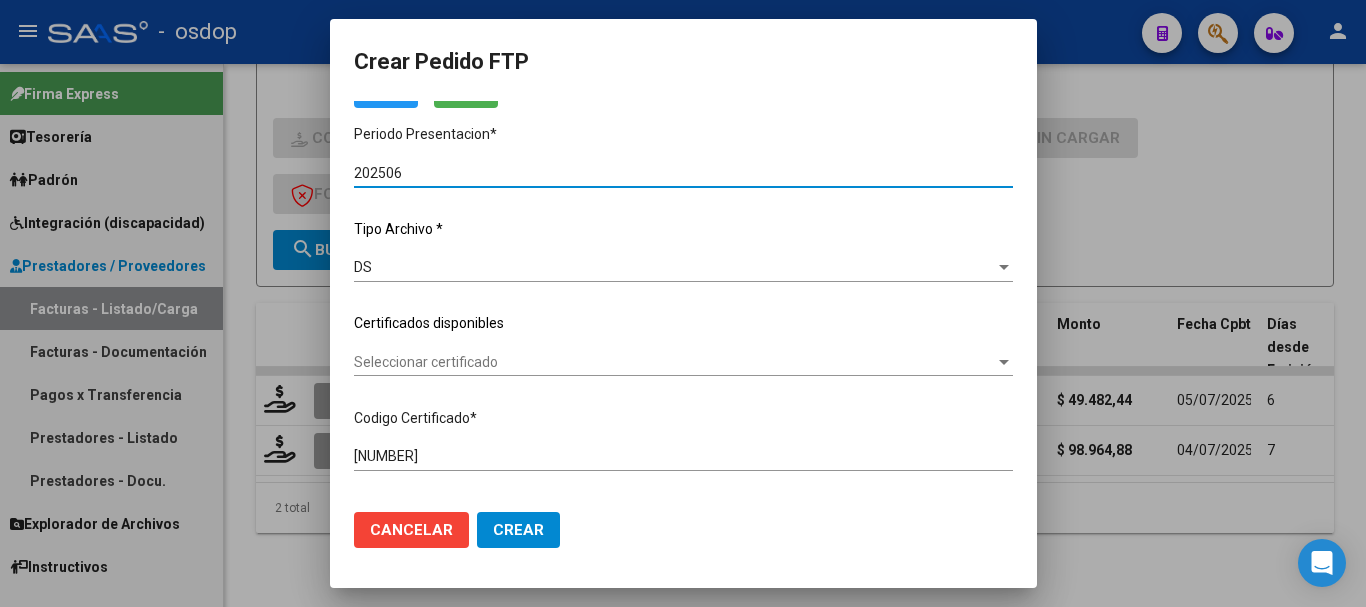 click on "Seleccionar certificado" at bounding box center [674, 362] 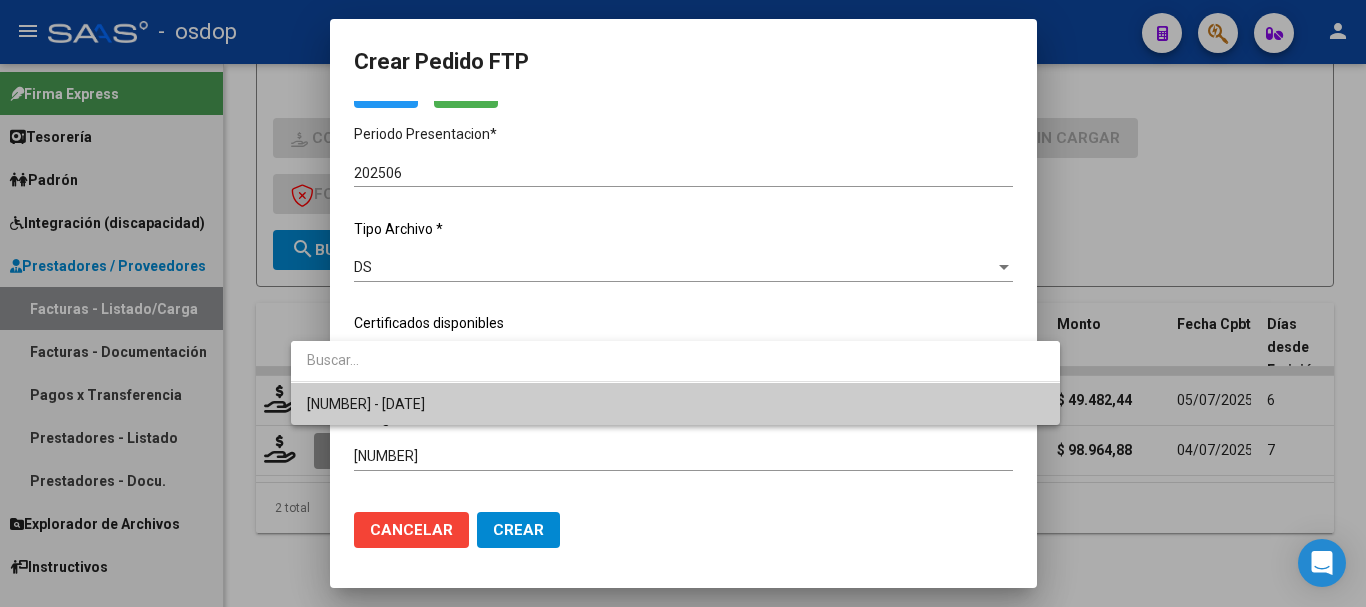 click on "[NUMBER] - [DATE]" at bounding box center (675, 404) 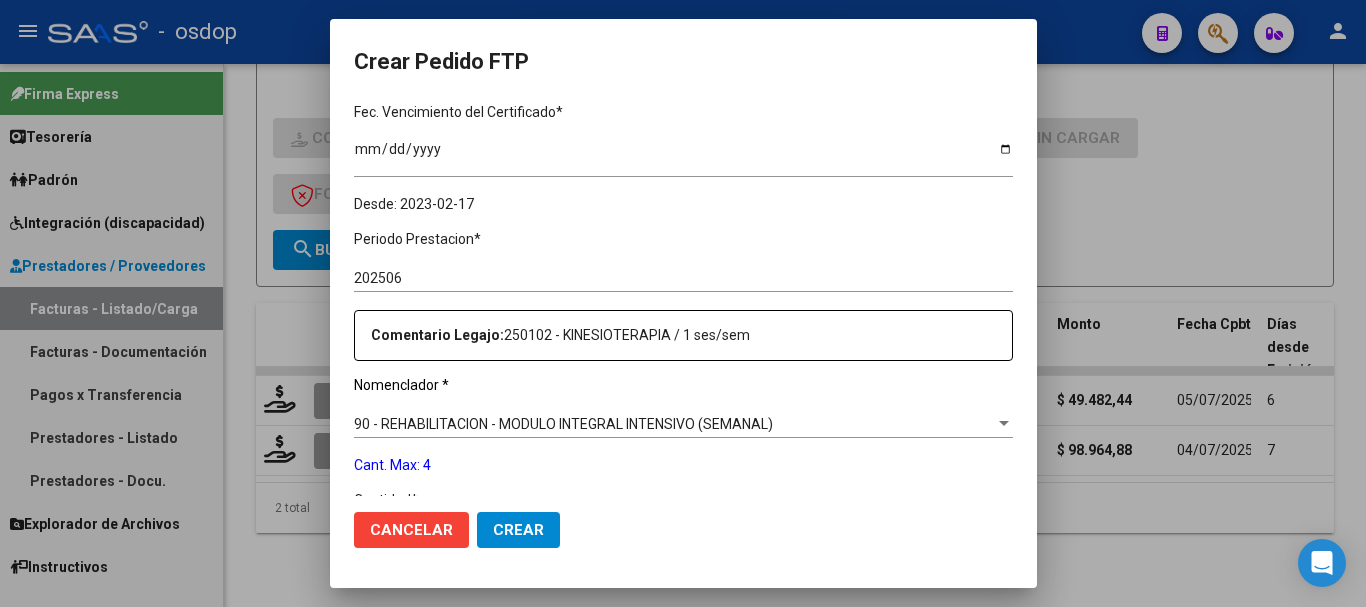 scroll, scrollTop: 600, scrollLeft: 0, axis: vertical 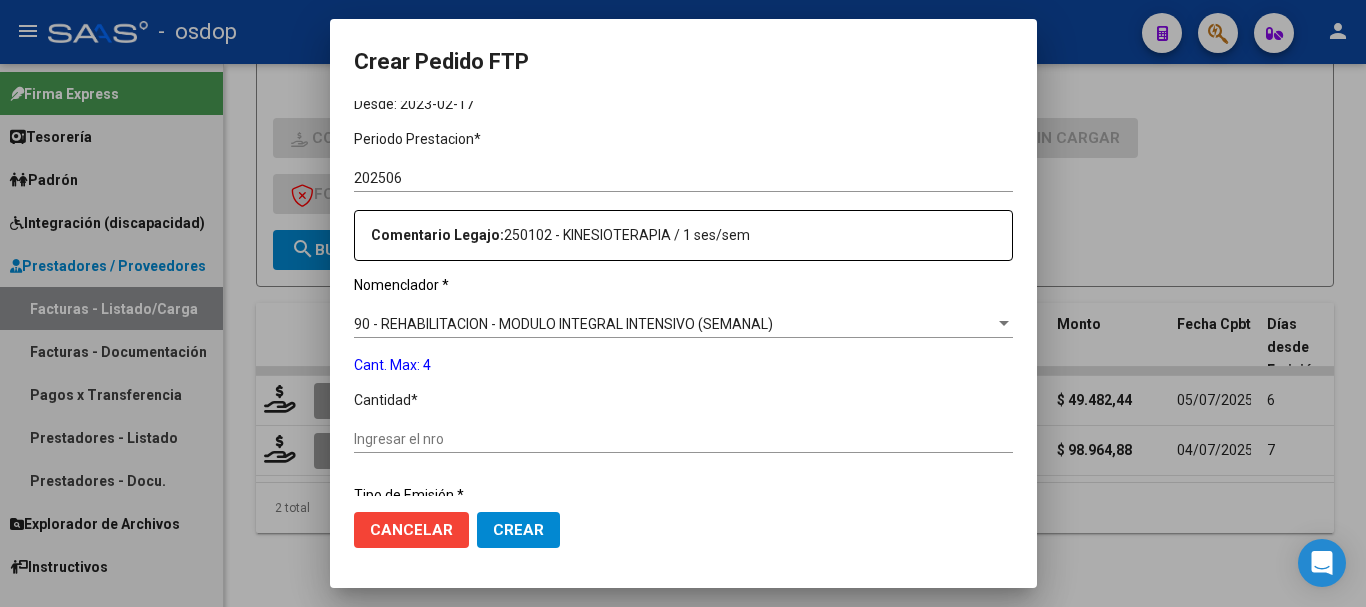 click on "Periodo Prestacion  *   202506 Ingresar el Periodo Prestacion  Comentario Legajo:  	250102 - KINESIOTERAPIA / 1 ses/sem  Nomenclador * 90 - REHABILITACION - MODULO INTEGRAL INTENSIVO (SEMANAL) Seleccionar nomenclador Cant. Max: 4 Cantidad  *   Ingresar el nro   Tipo de Emisión * Electronica Seleccionar tipo Importe Solicitado  *   $ 49.482,44 Ingresar imp. solicitado   Provincia * 00 - Sin % de zona desfavorable en la factura Seleccionar provincia" at bounding box center [683, 434] 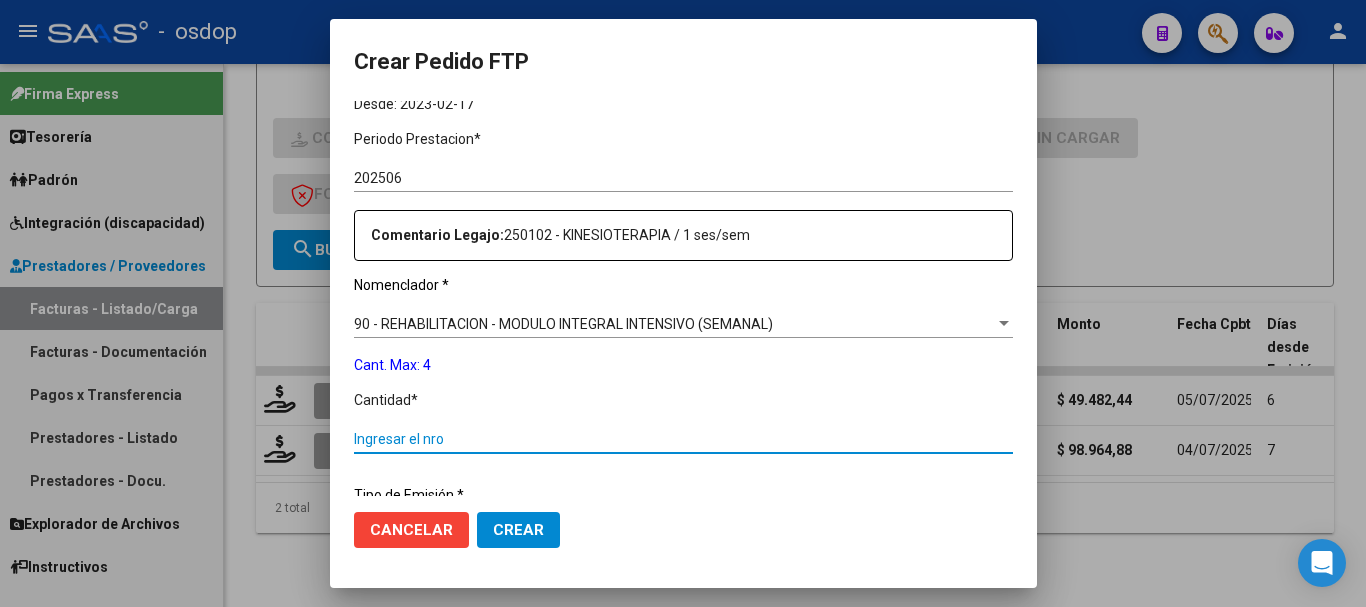 click on "Ingresar el nro" at bounding box center (683, 439) 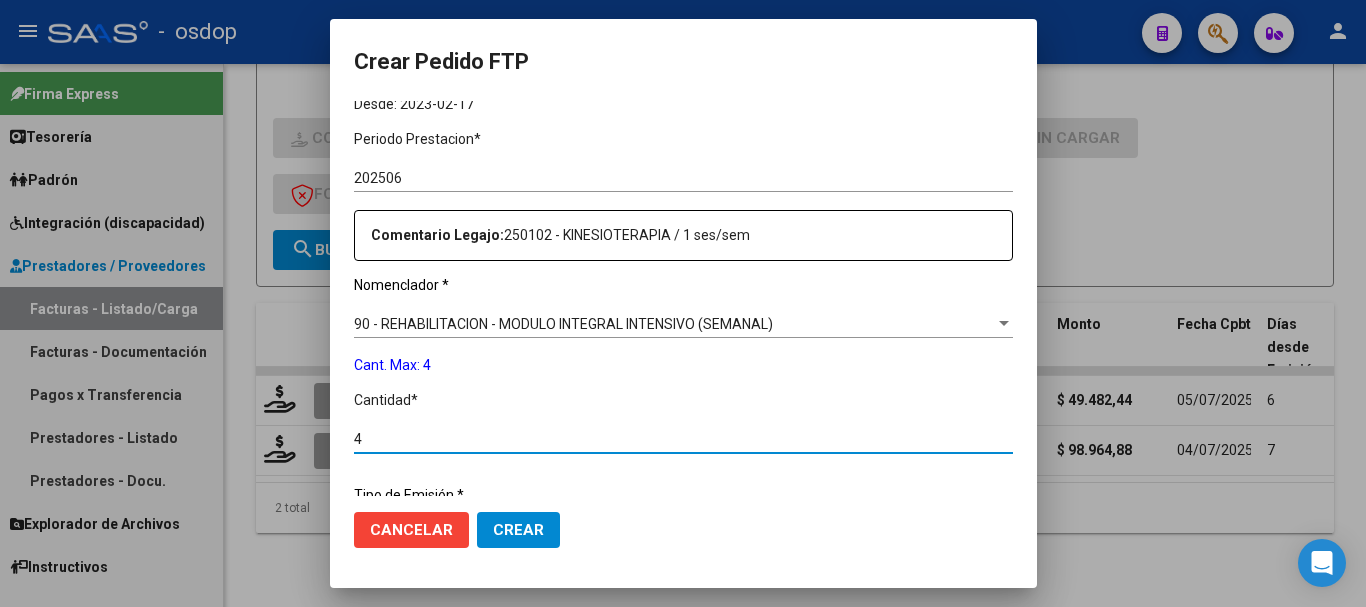 type on "4" 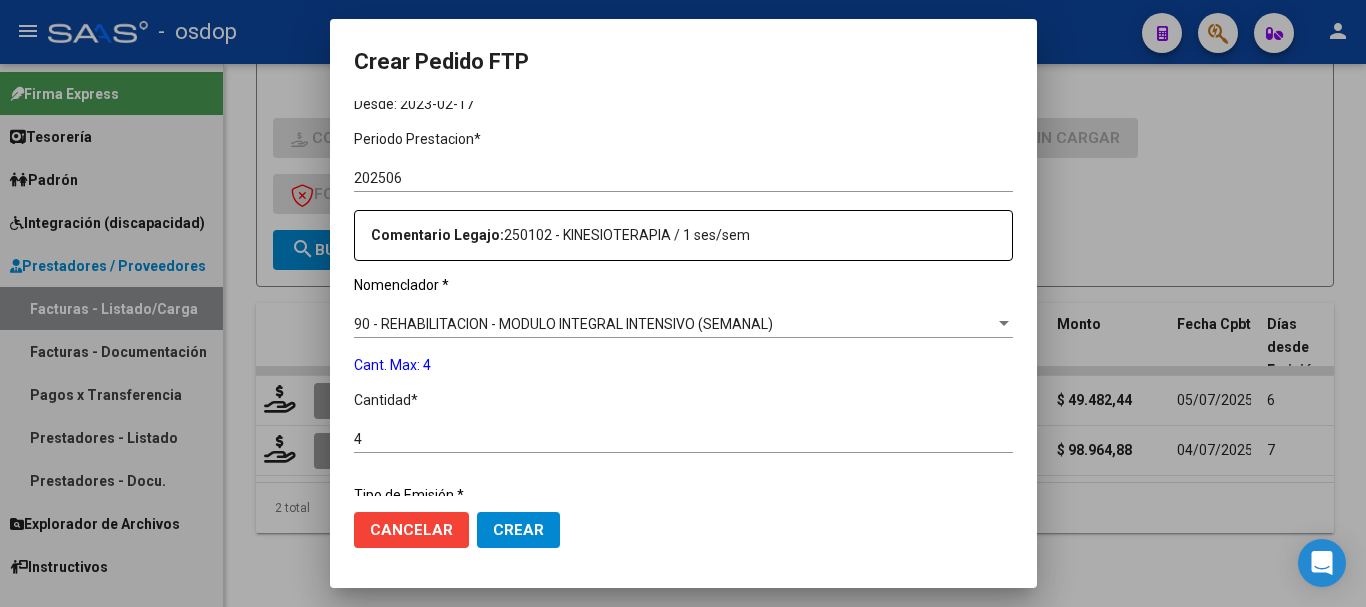 scroll, scrollTop: 858, scrollLeft: 0, axis: vertical 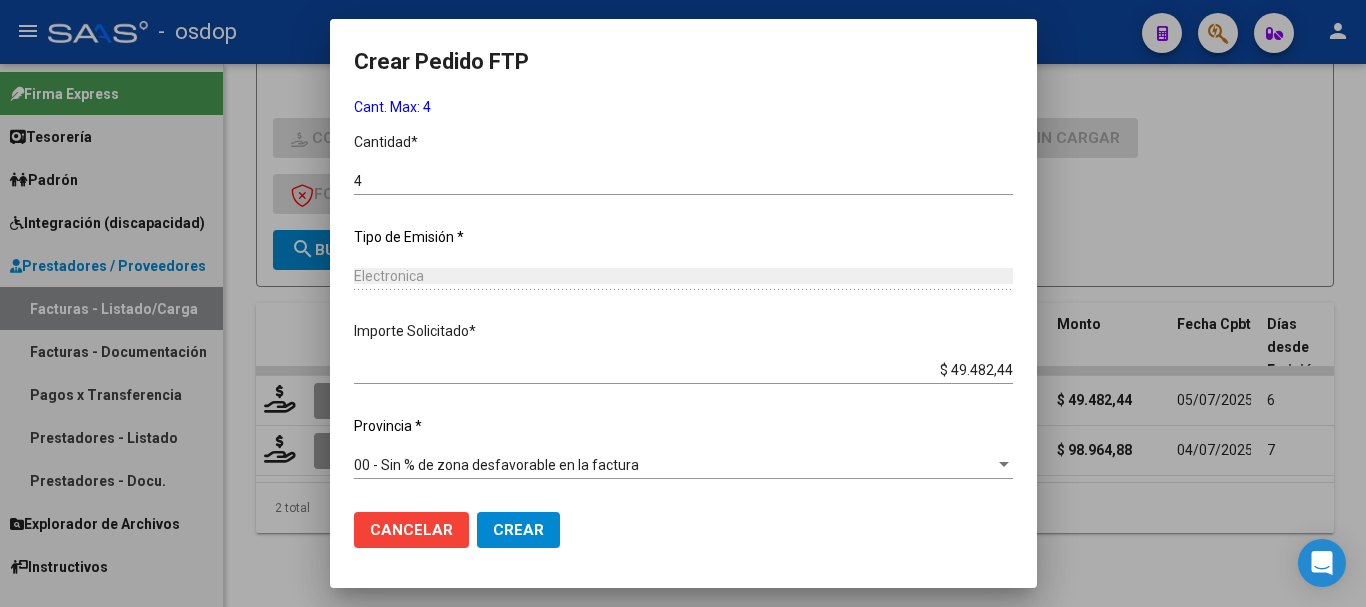 click on "Crear" 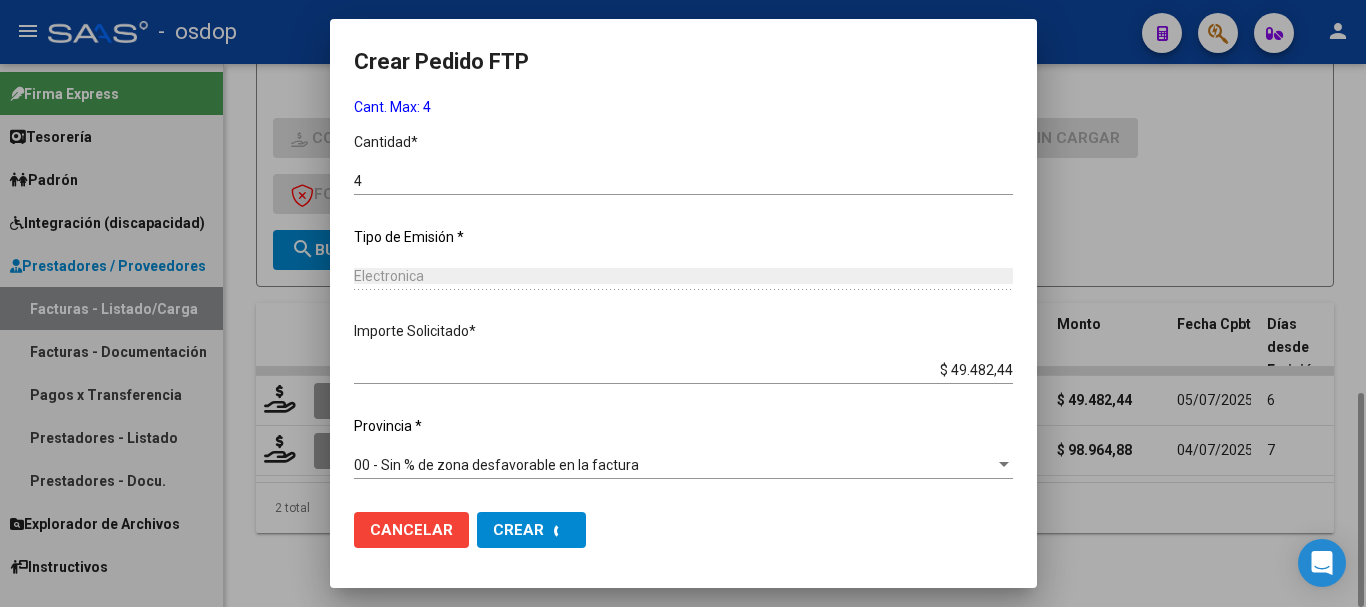 scroll, scrollTop: 0, scrollLeft: 0, axis: both 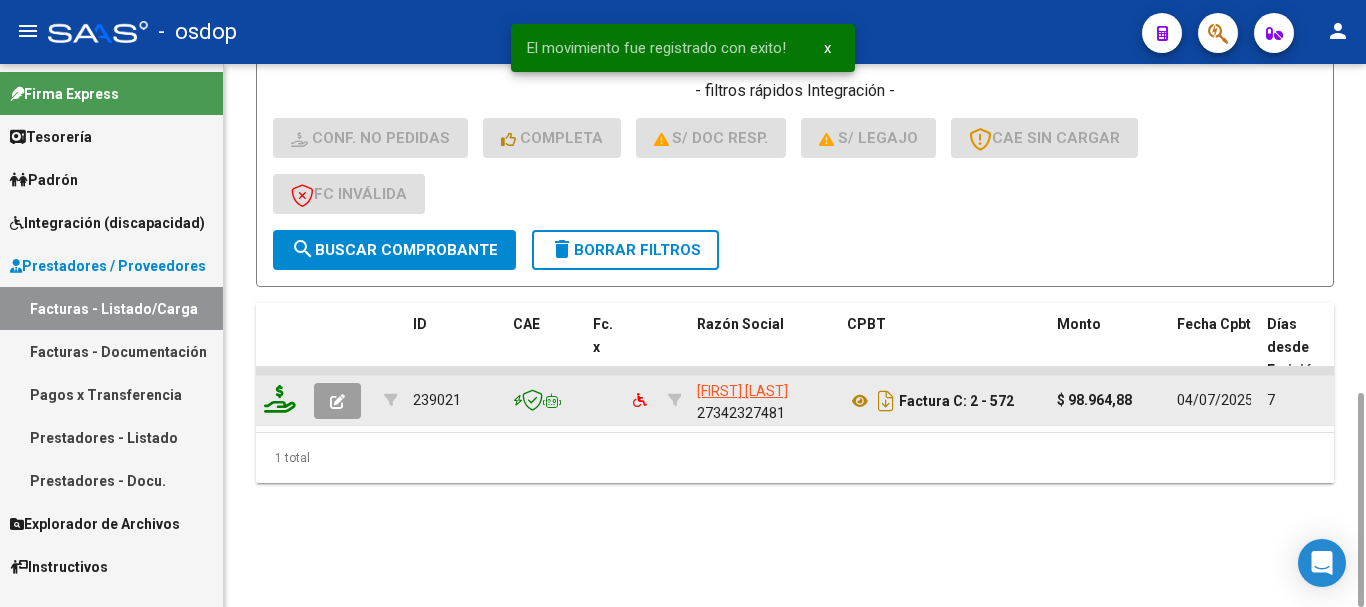 click 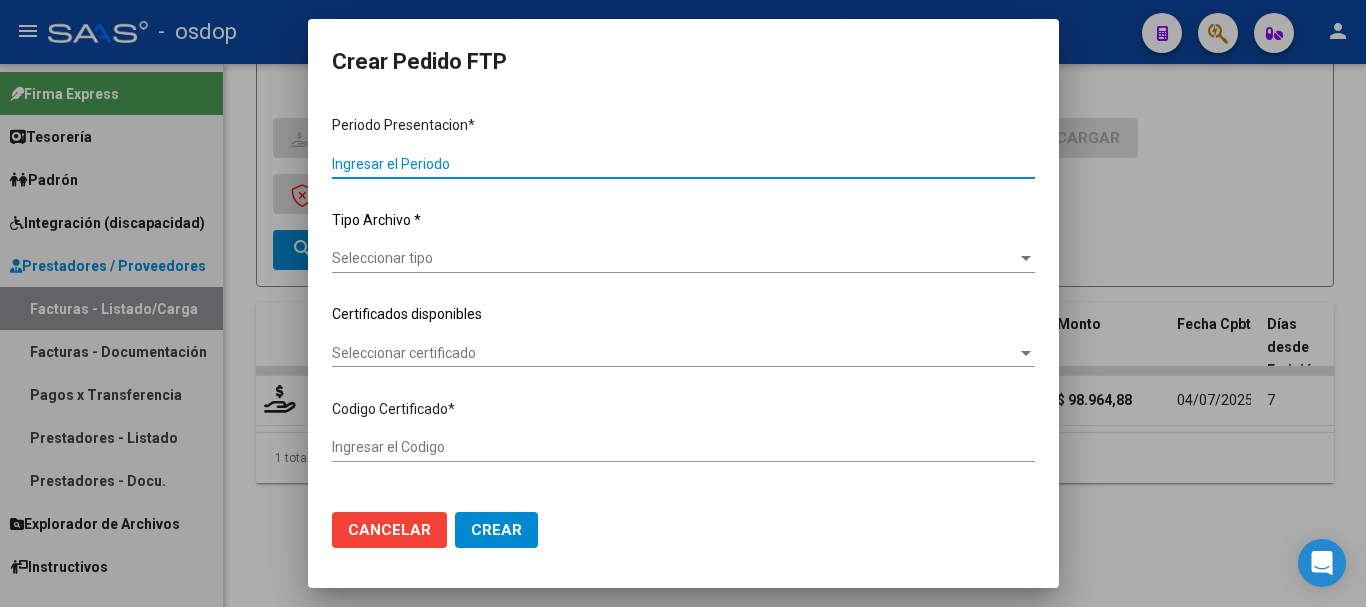 type on "202506" 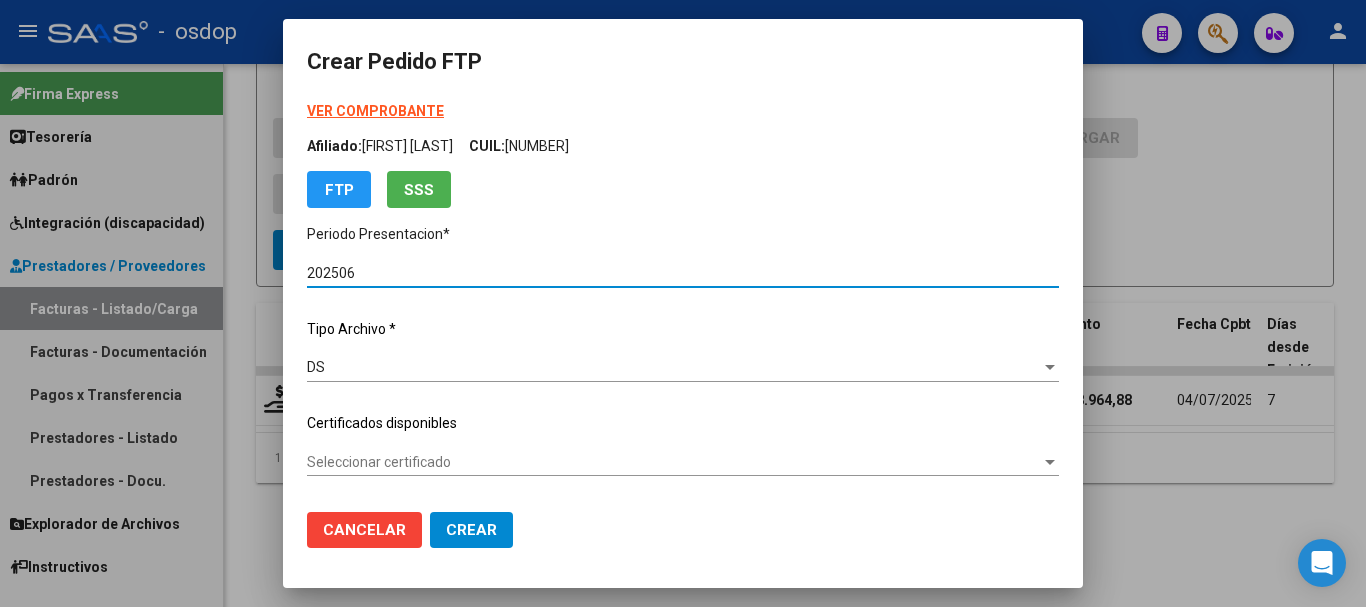 type on "[NUMBER]" 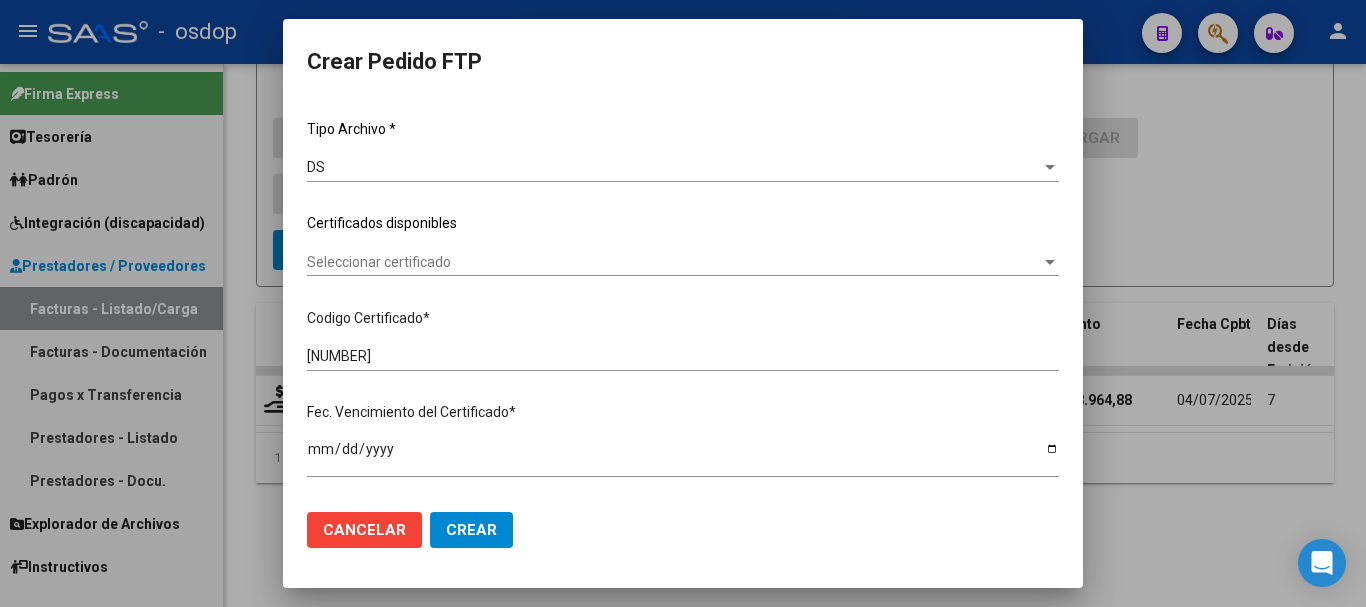 click on "Seleccionar certificado" at bounding box center (674, 262) 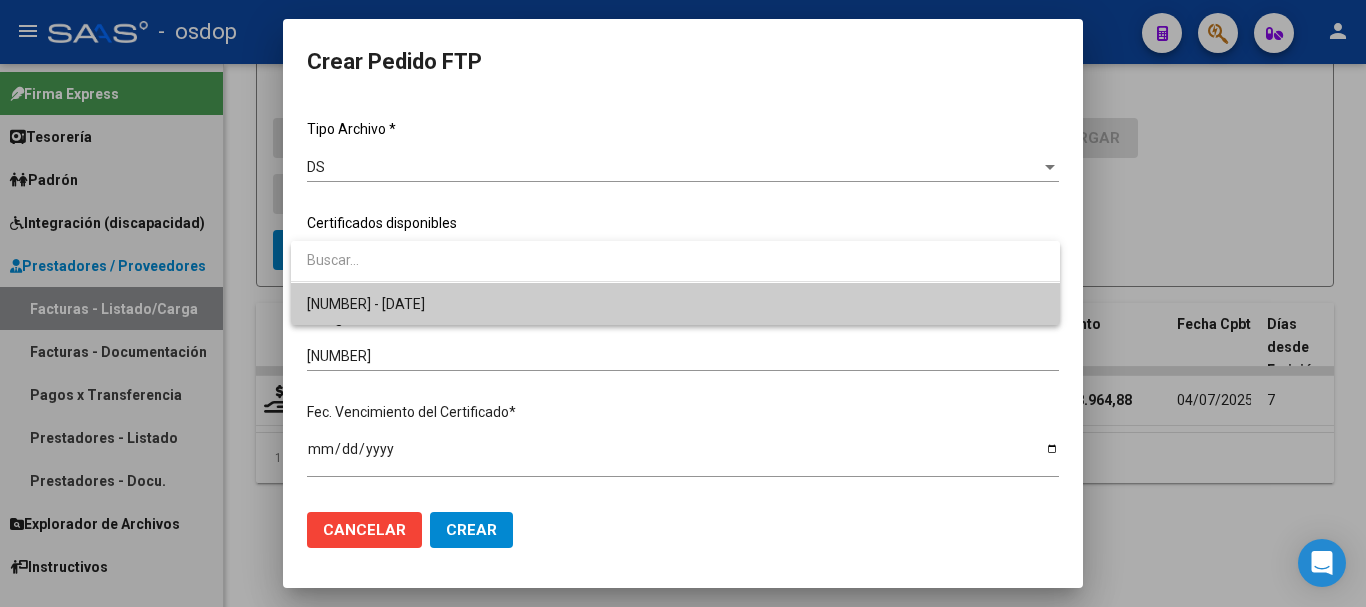 click on "[NUMBER] - [DATE]" at bounding box center (675, 304) 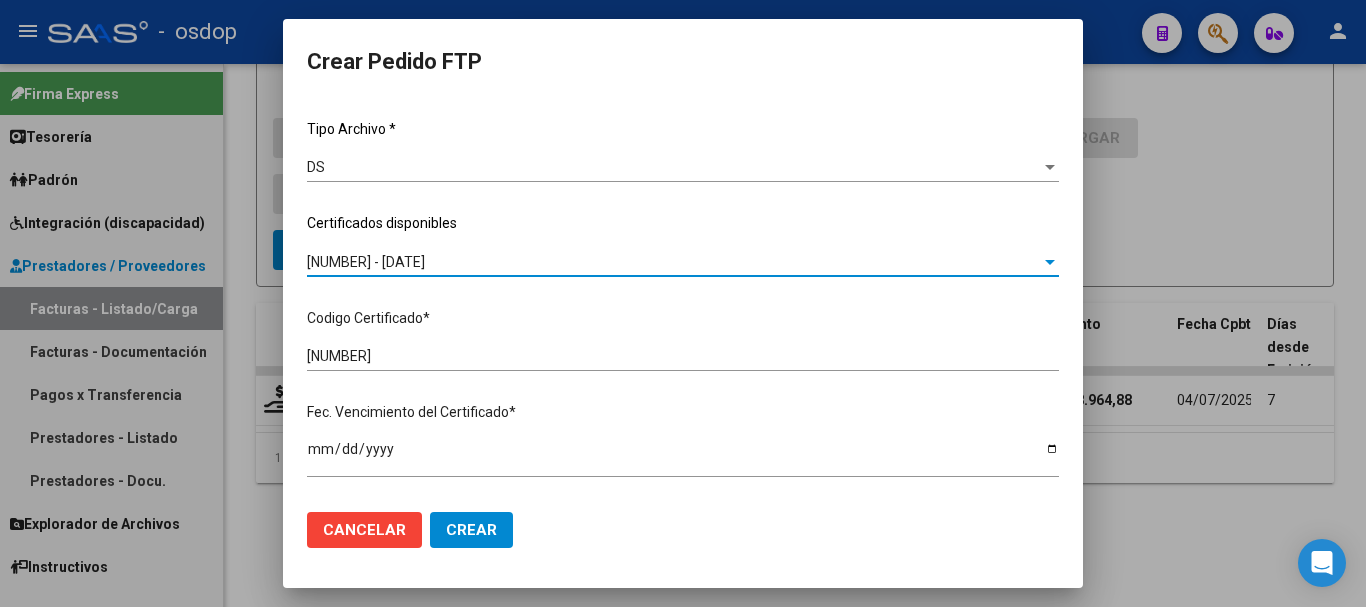 scroll, scrollTop: 600, scrollLeft: 0, axis: vertical 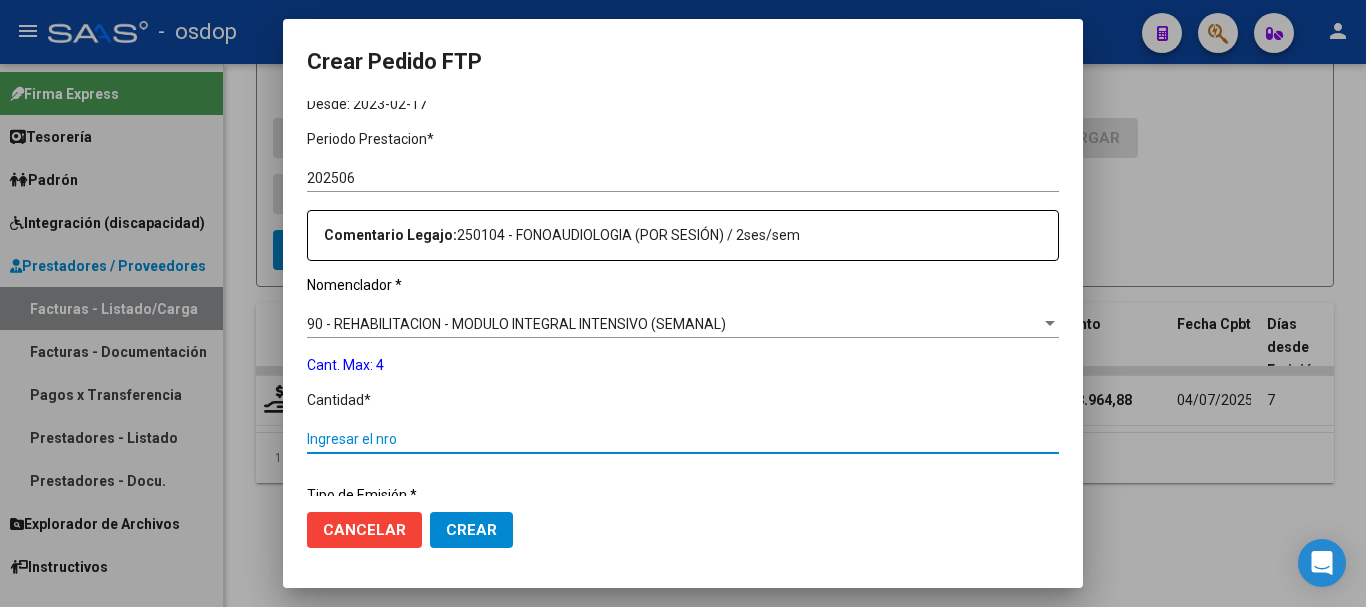click on "Ingresar el nro" at bounding box center [683, 439] 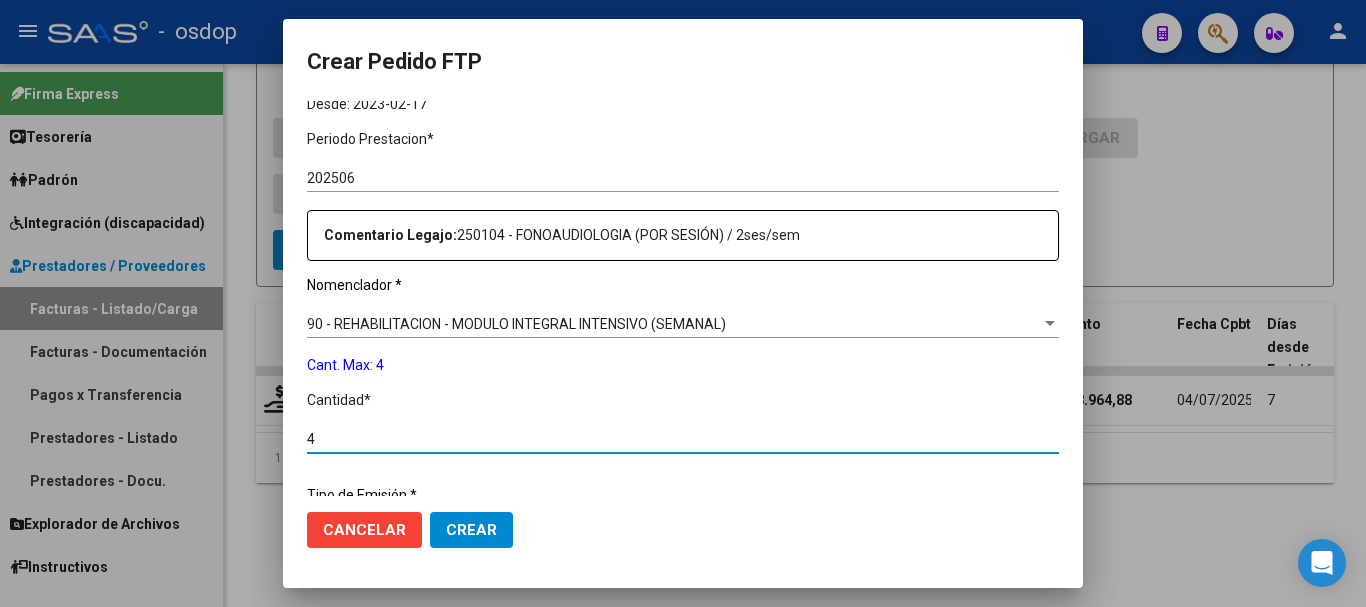 type on "4" 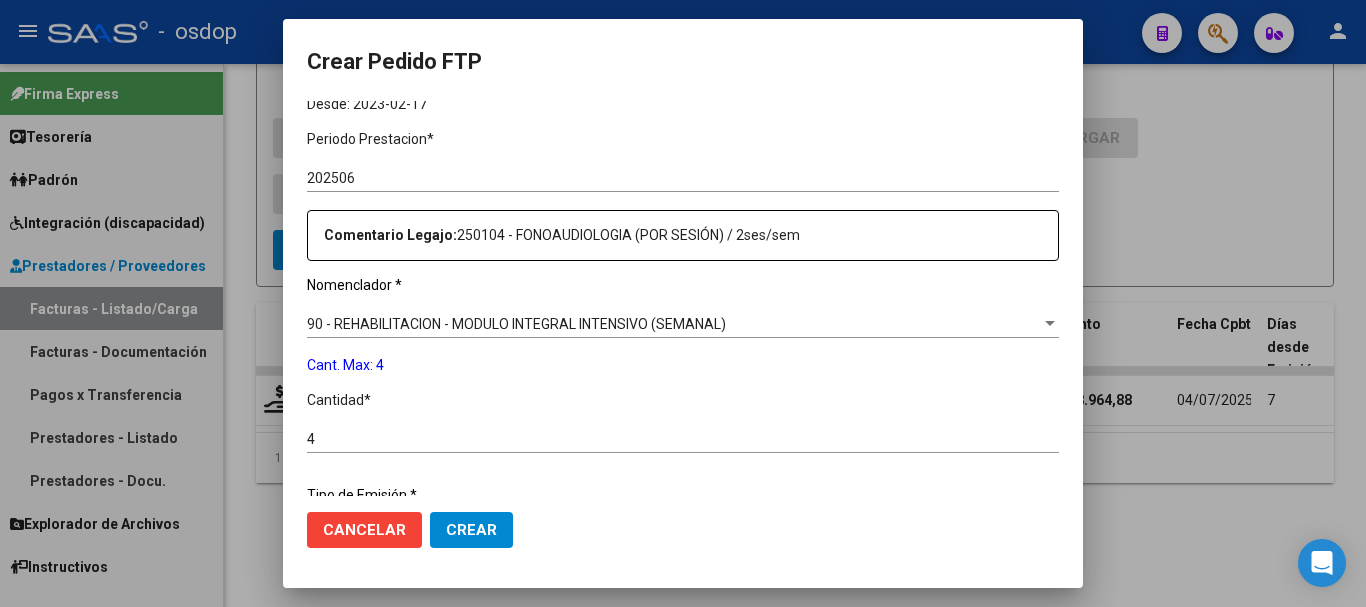 scroll, scrollTop: 858, scrollLeft: 0, axis: vertical 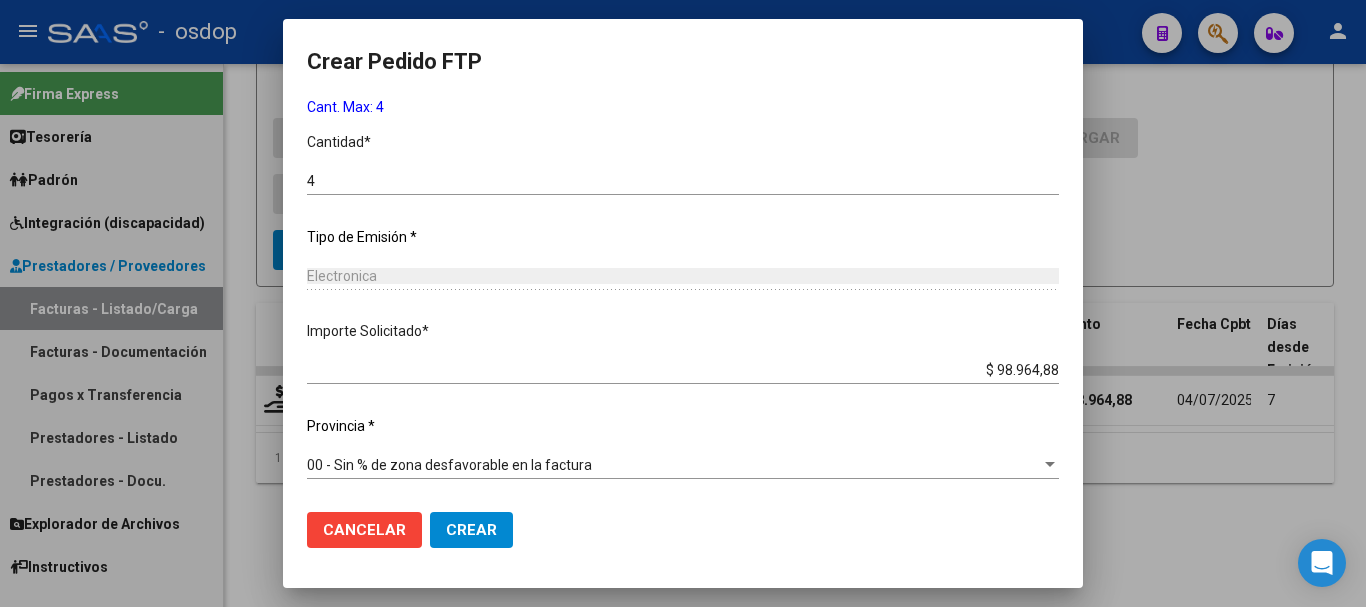 click on "Crear" 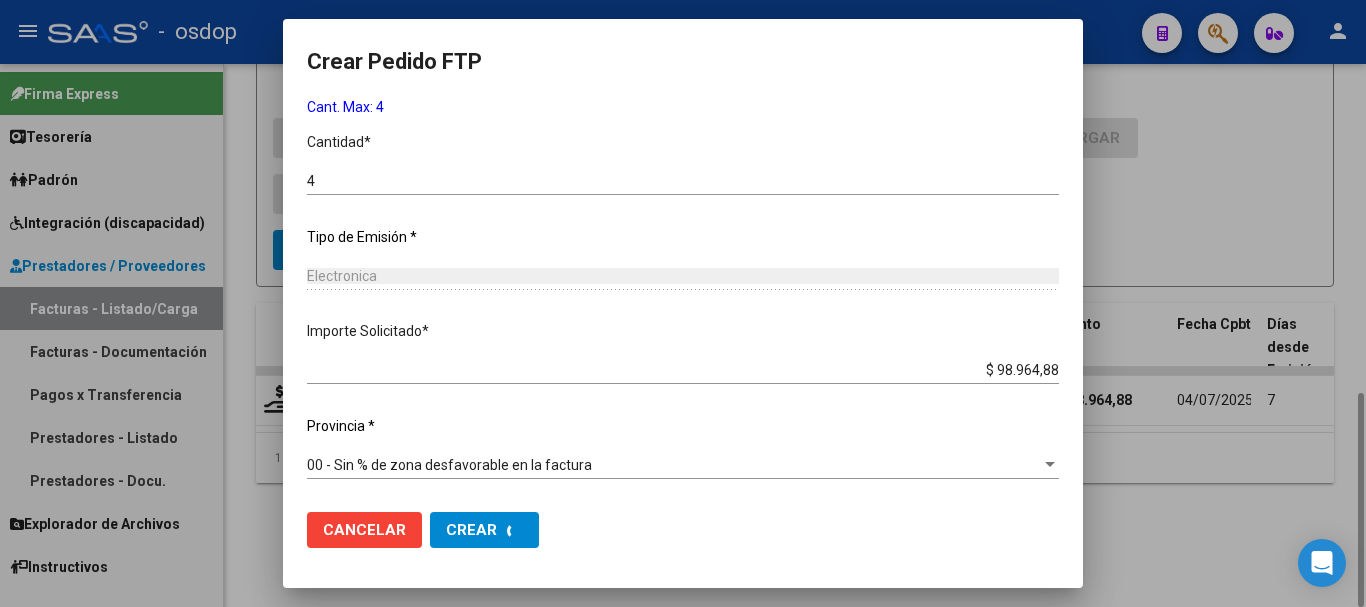 scroll, scrollTop: 0, scrollLeft: 0, axis: both 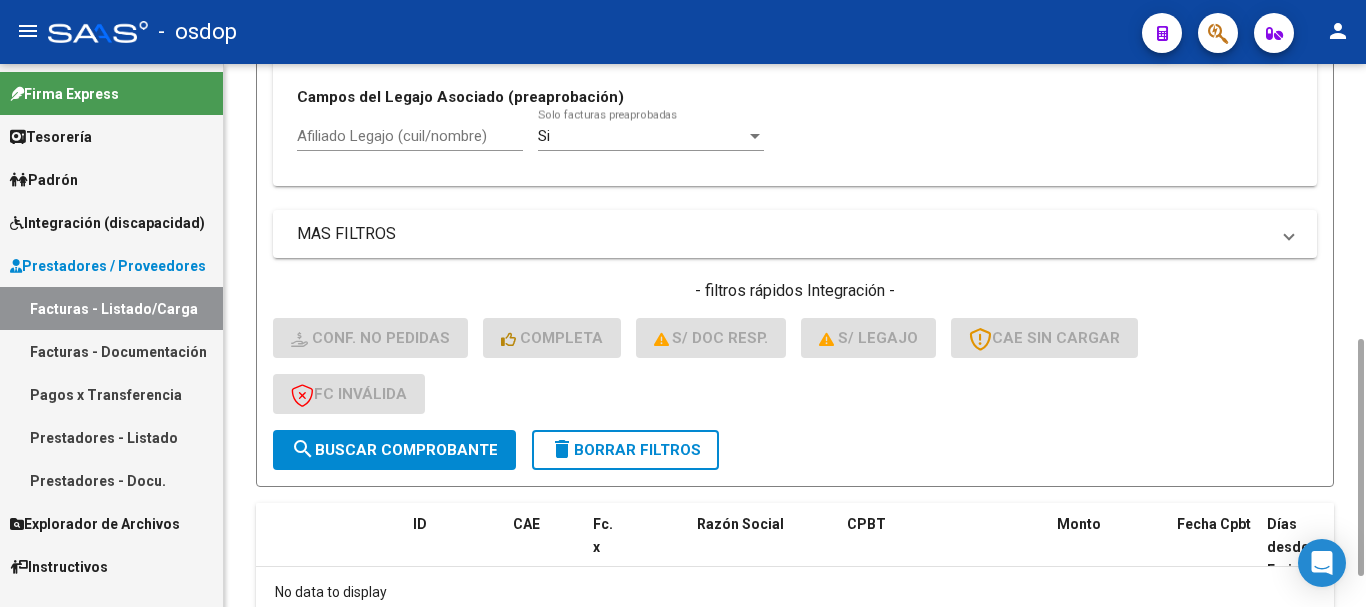 click on "delete  Borrar Filtros" 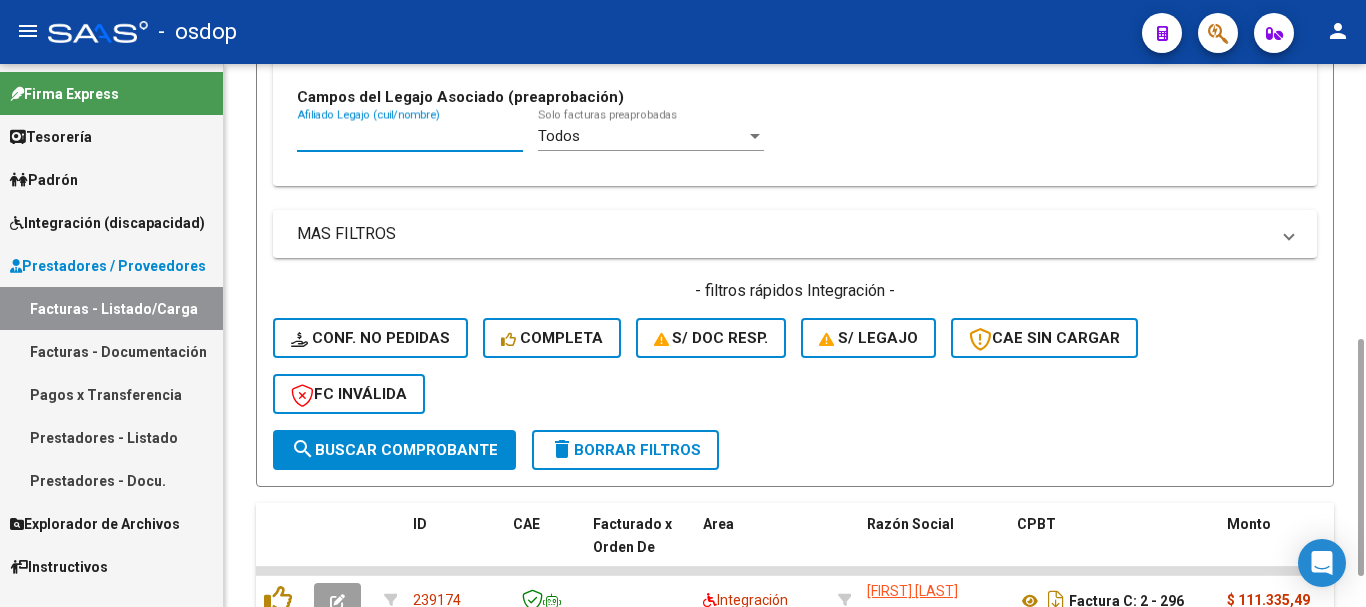 click on "Afiliado Legajo (cuil/nombre)" at bounding box center [410, 136] 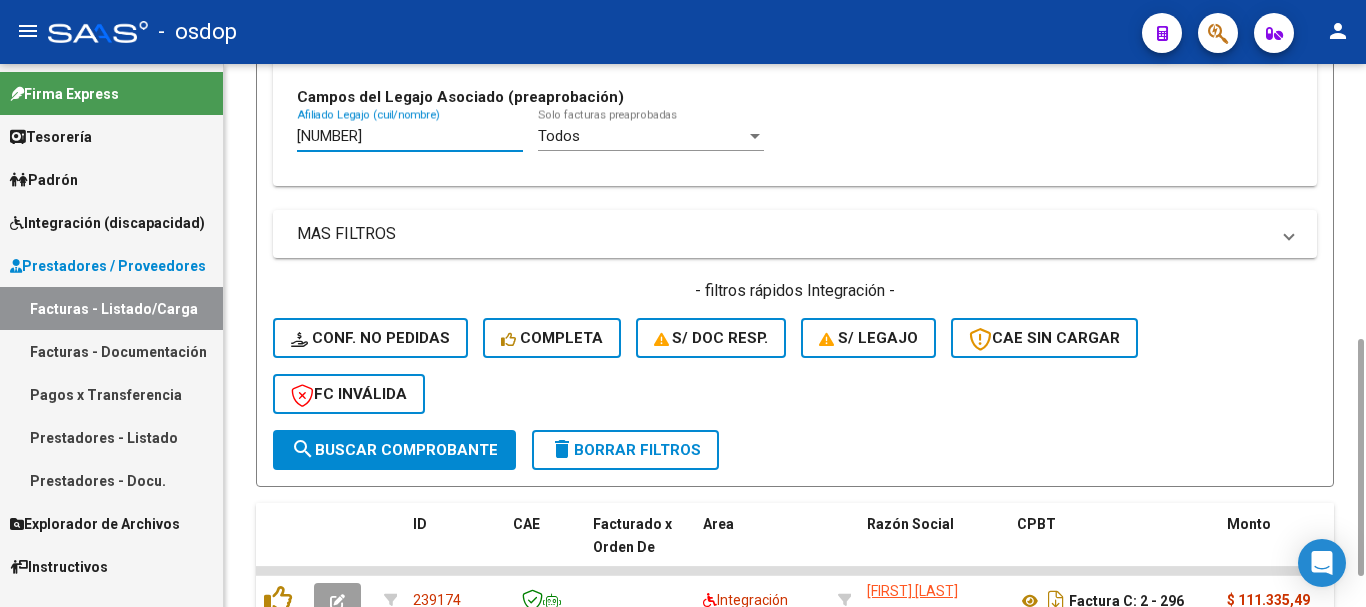 type on "[NUMBER]" 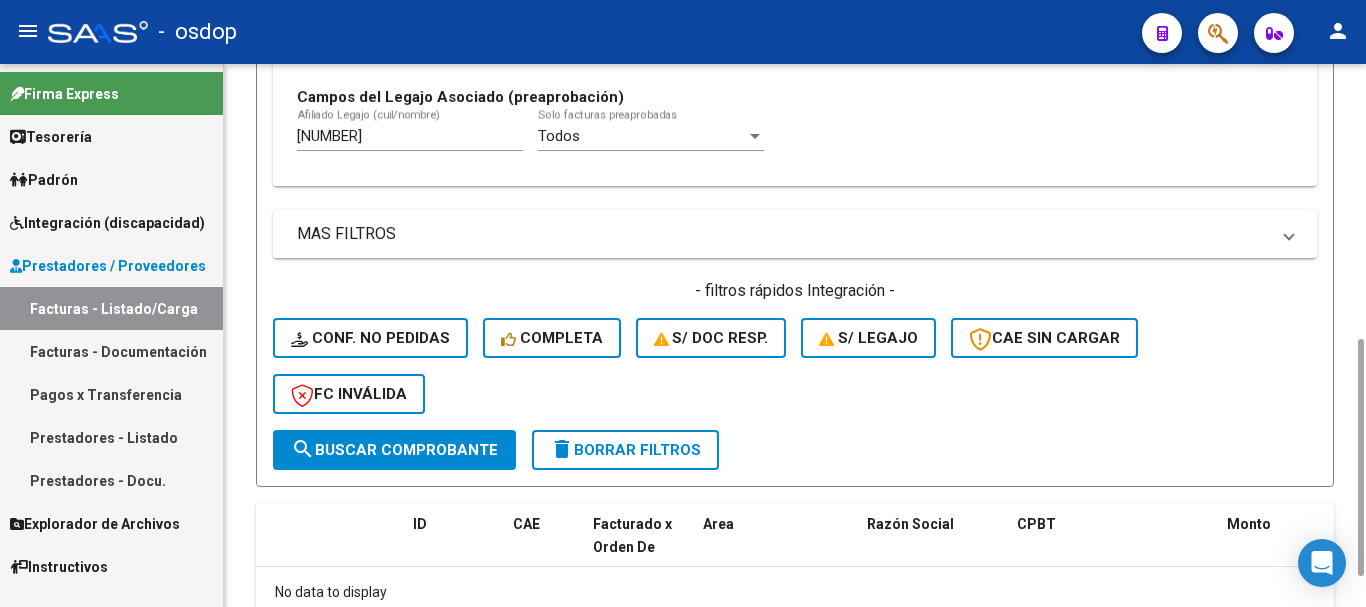 click on "delete  Borrar Filtros" 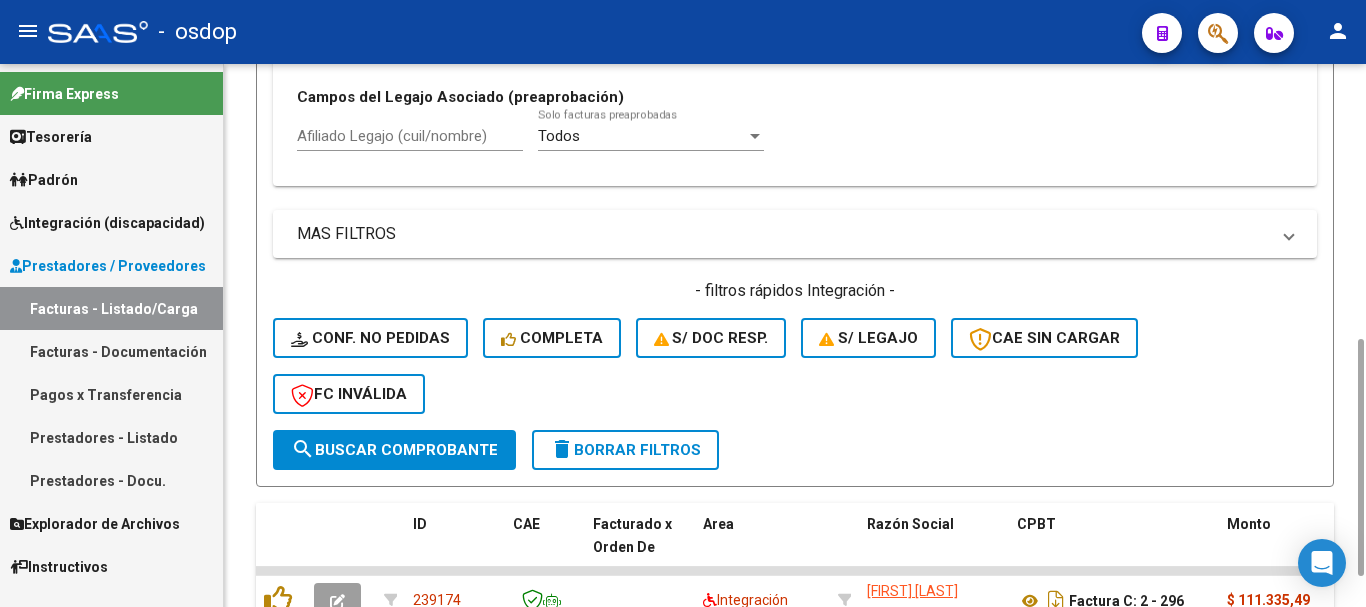 click on "Afiliado Legajo (cuil/nombre)" at bounding box center (410, 136) 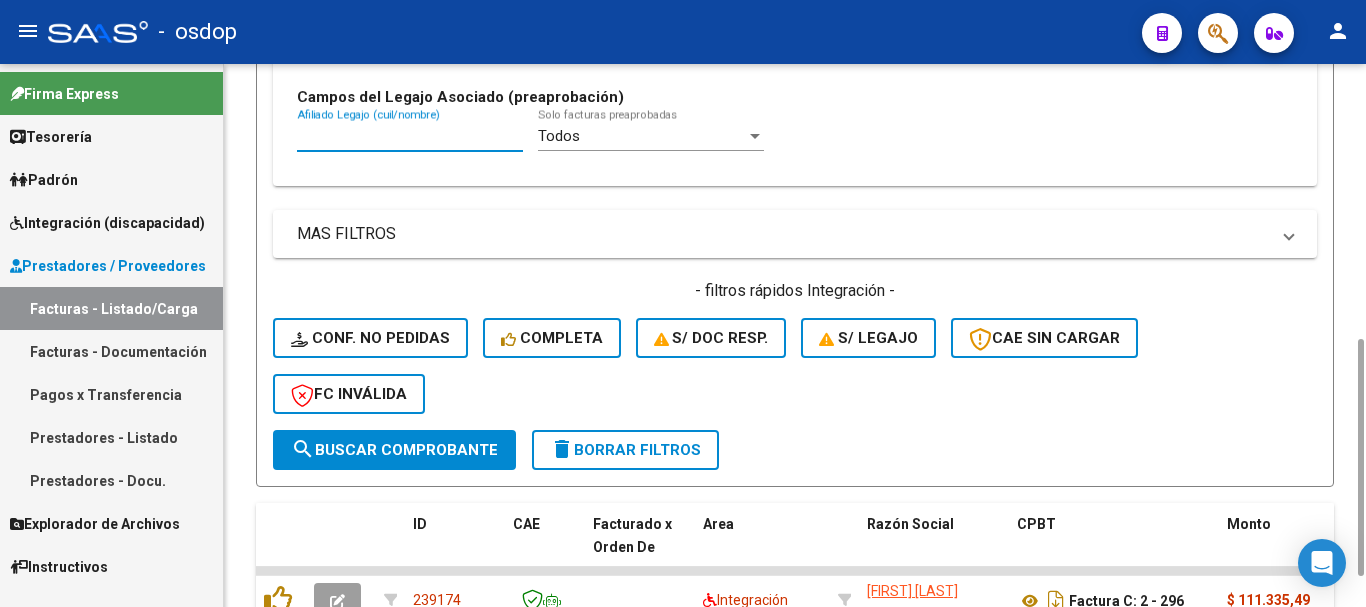 paste on "[NUMBER]" 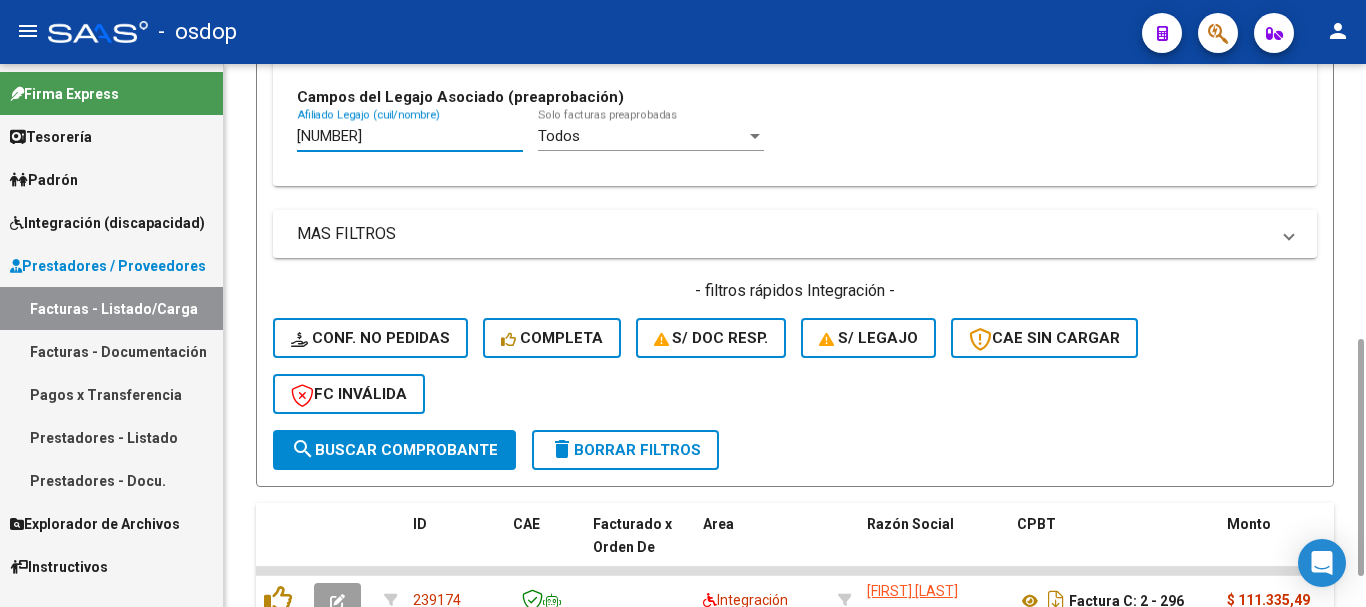 type on "[NUMBER]" 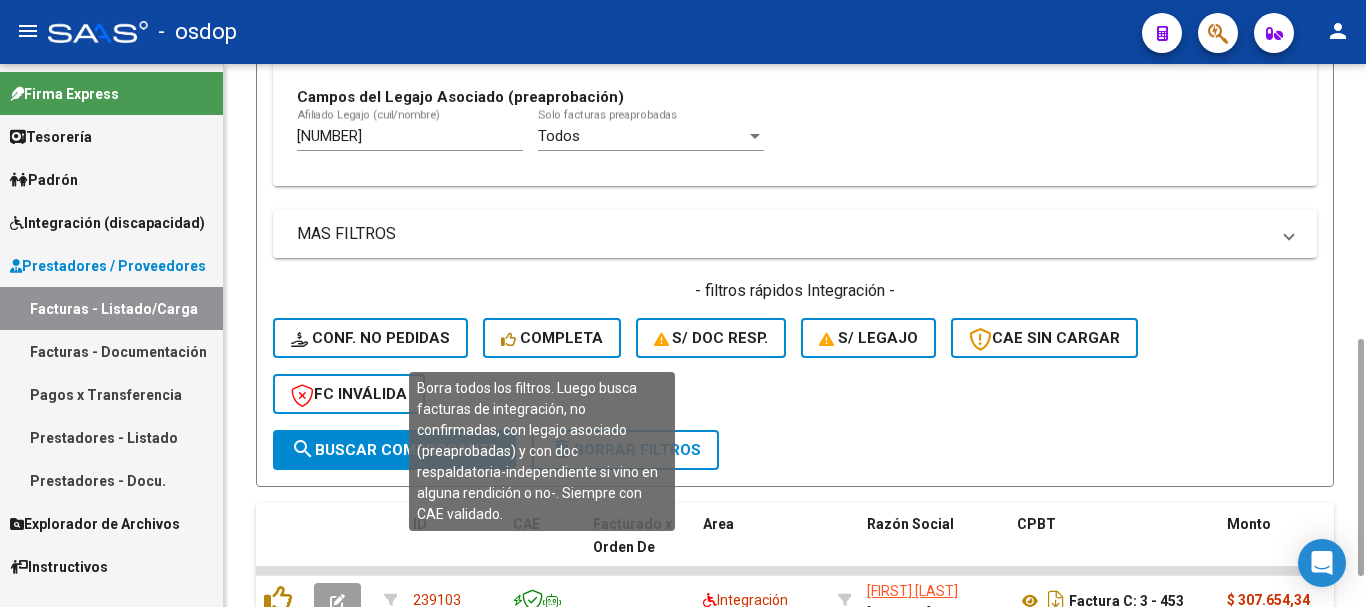scroll, scrollTop: 731, scrollLeft: 0, axis: vertical 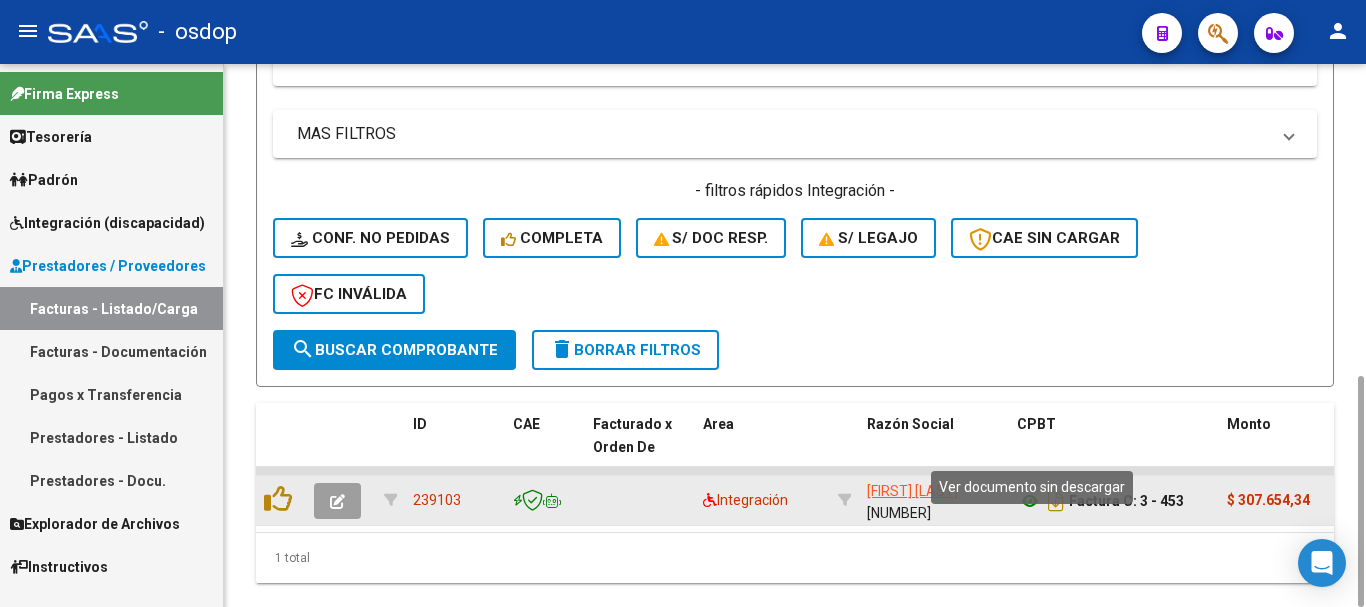 click 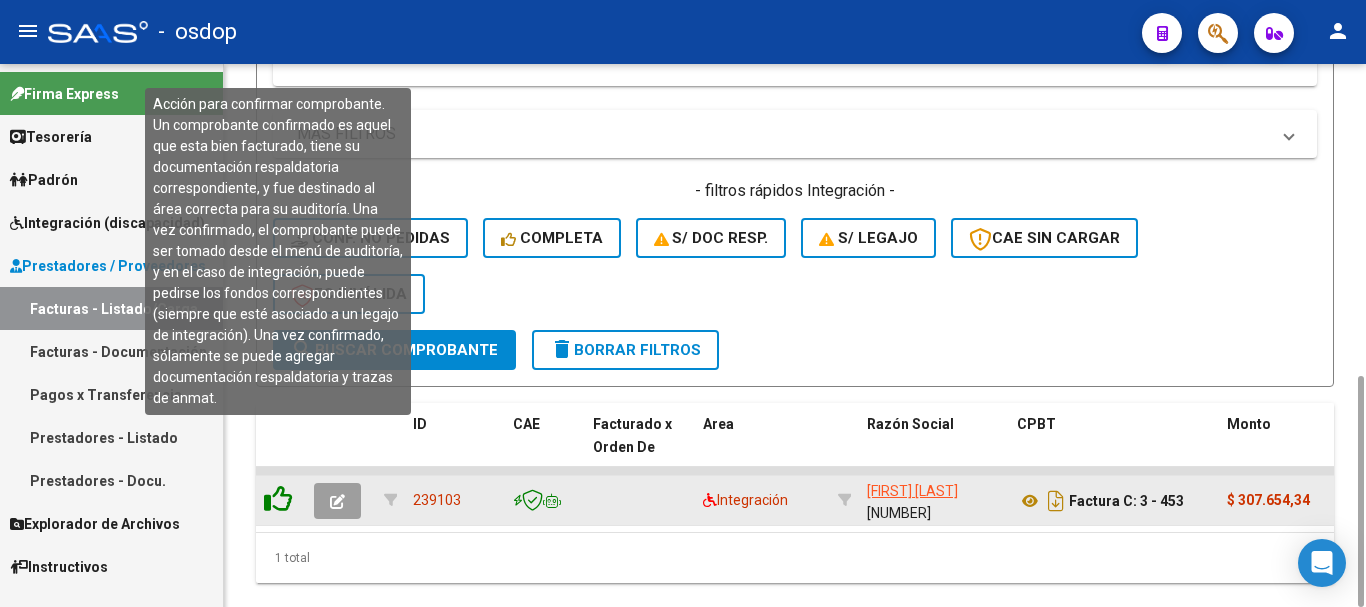 click 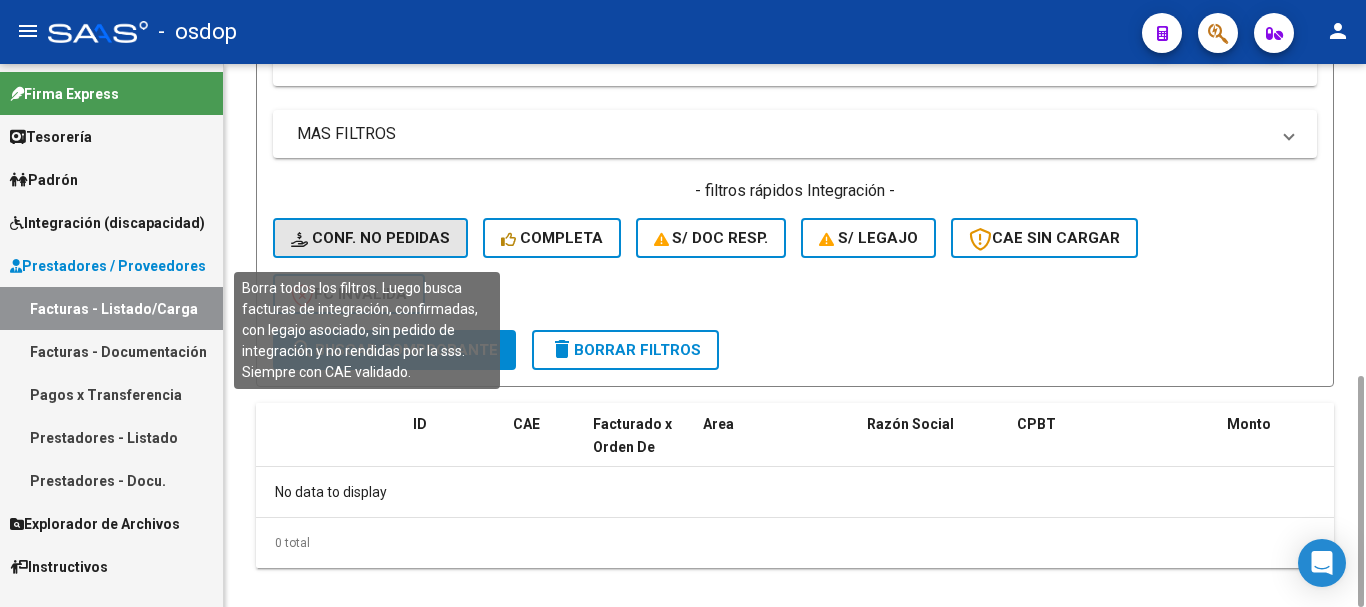 click on "Conf. no pedidas" 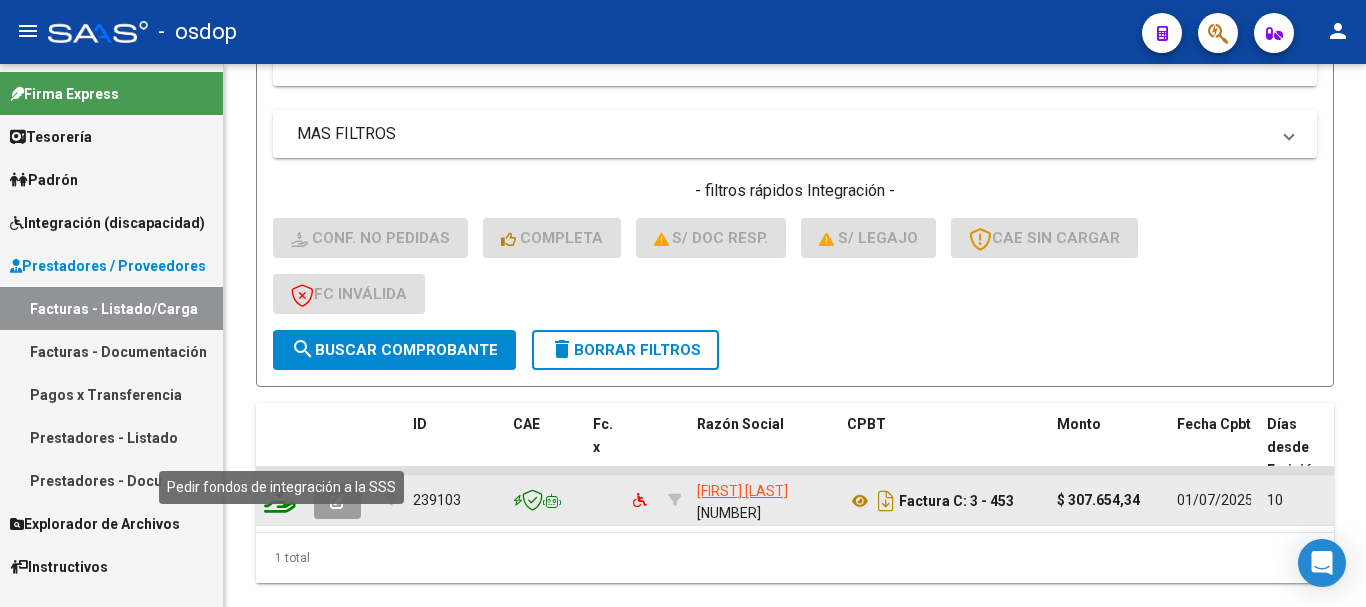 click 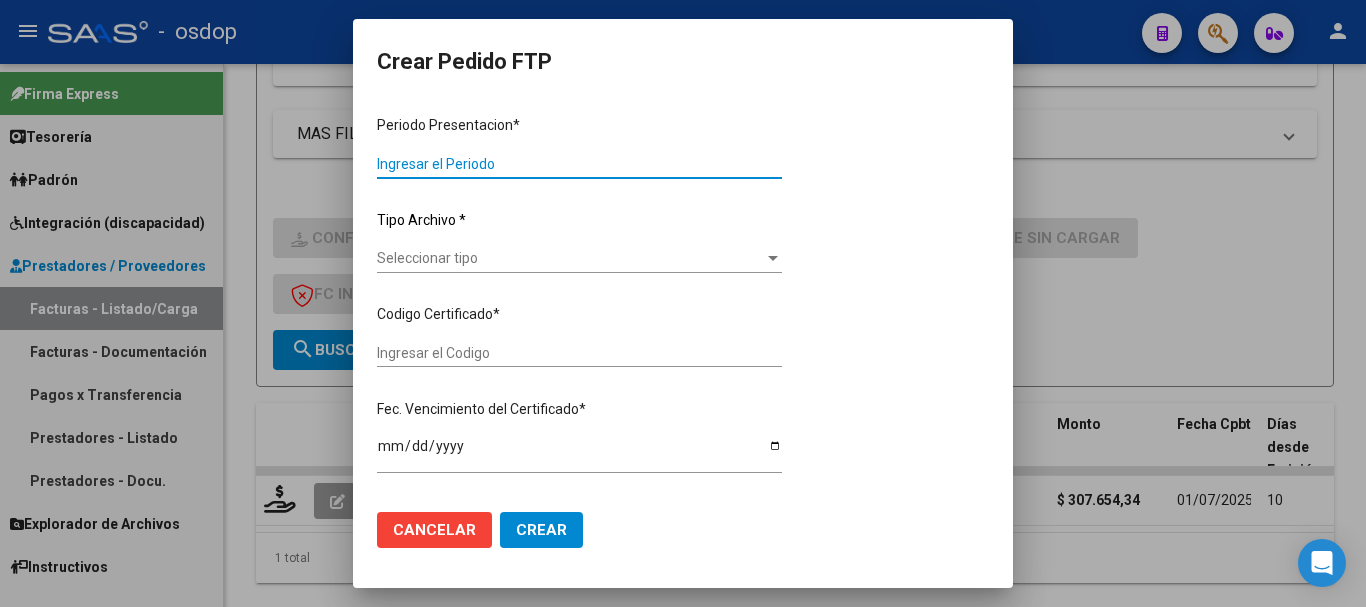 type on "202506" 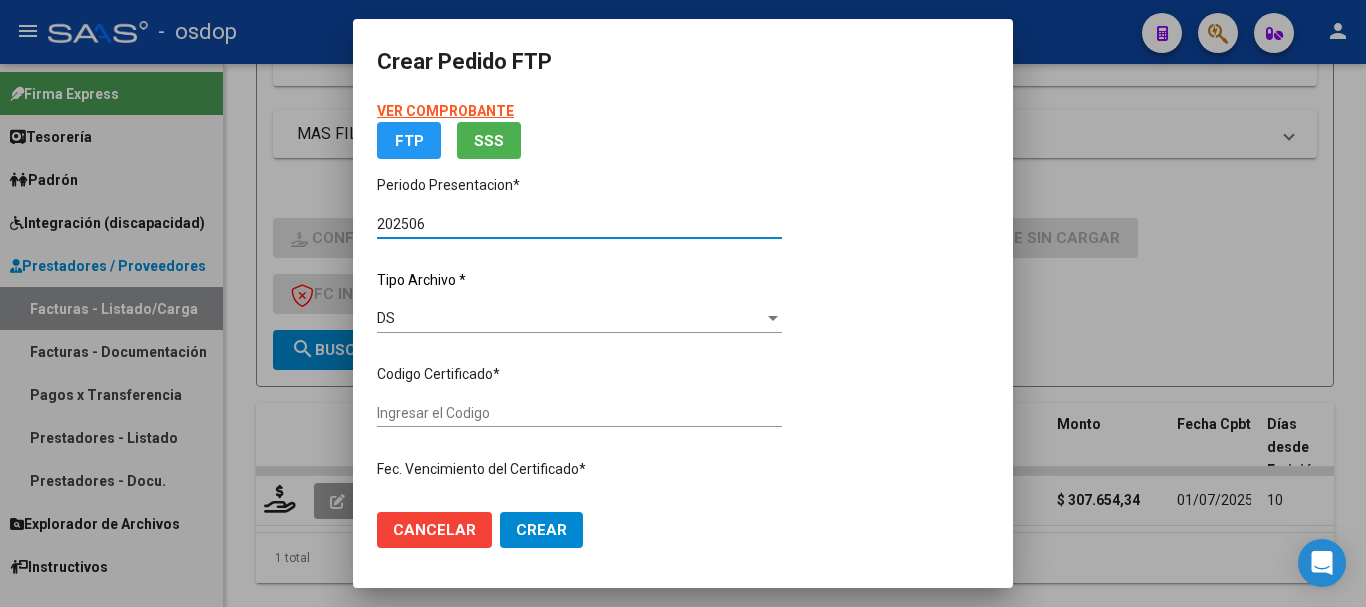type on "[NUMBER]" 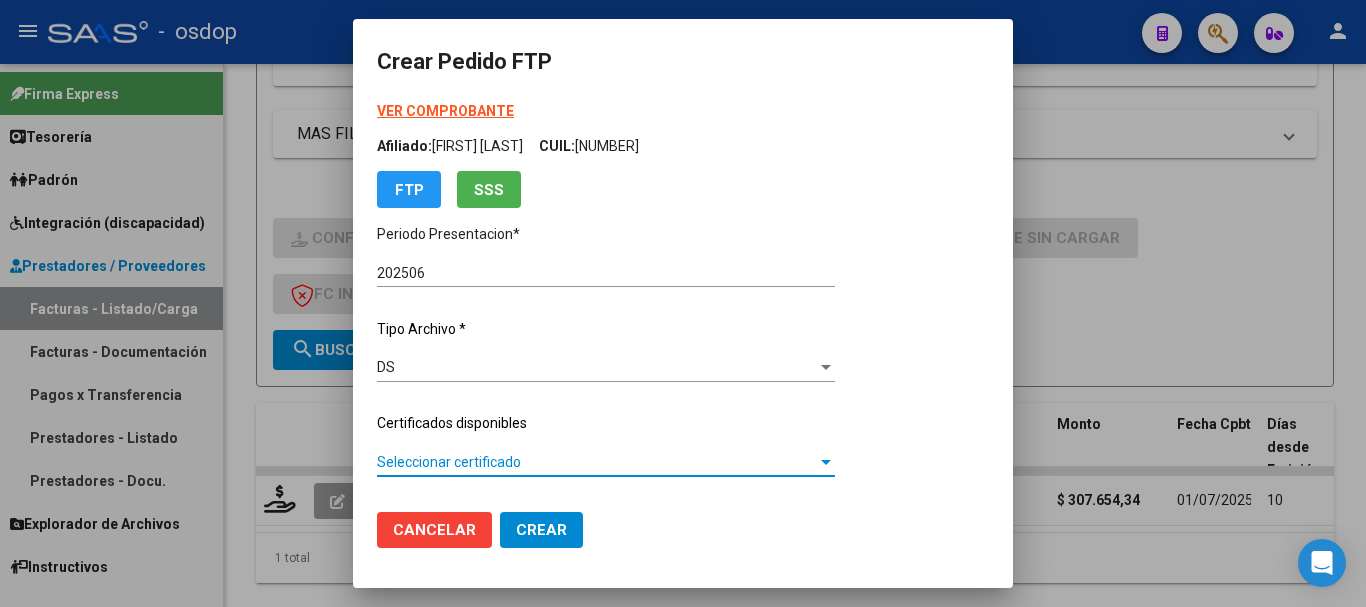 click on "Seleccionar certificado" at bounding box center [597, 462] 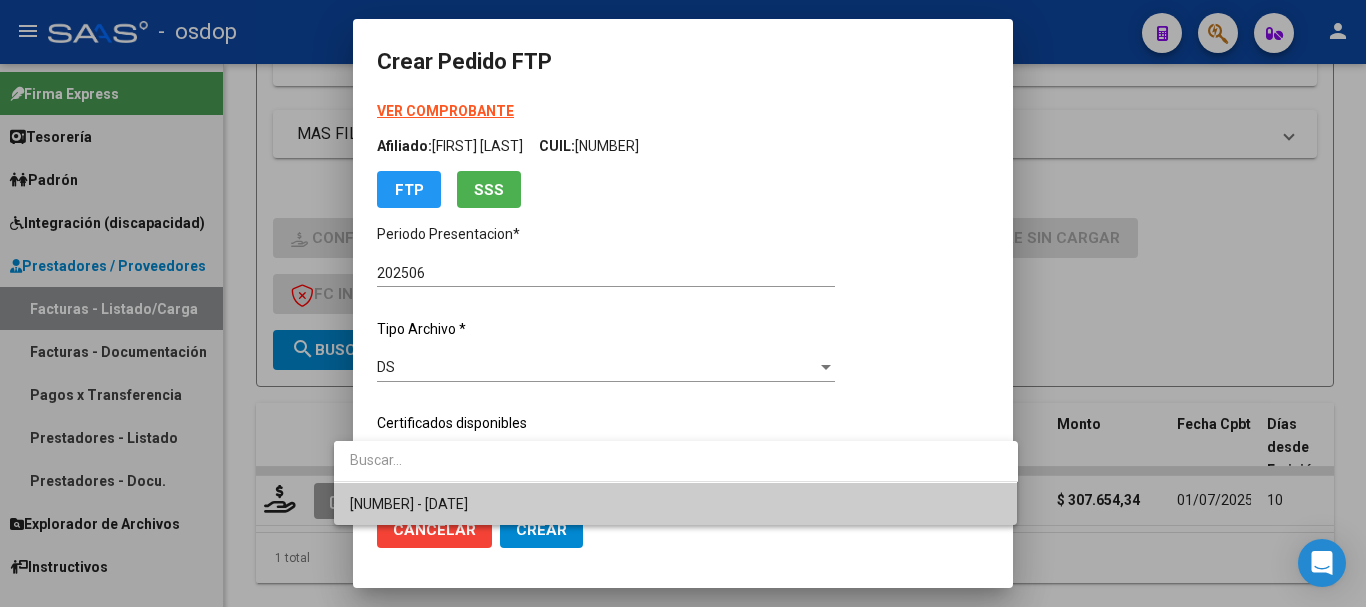 click on "[NUMBER] - [DATE]" at bounding box center [676, 504] 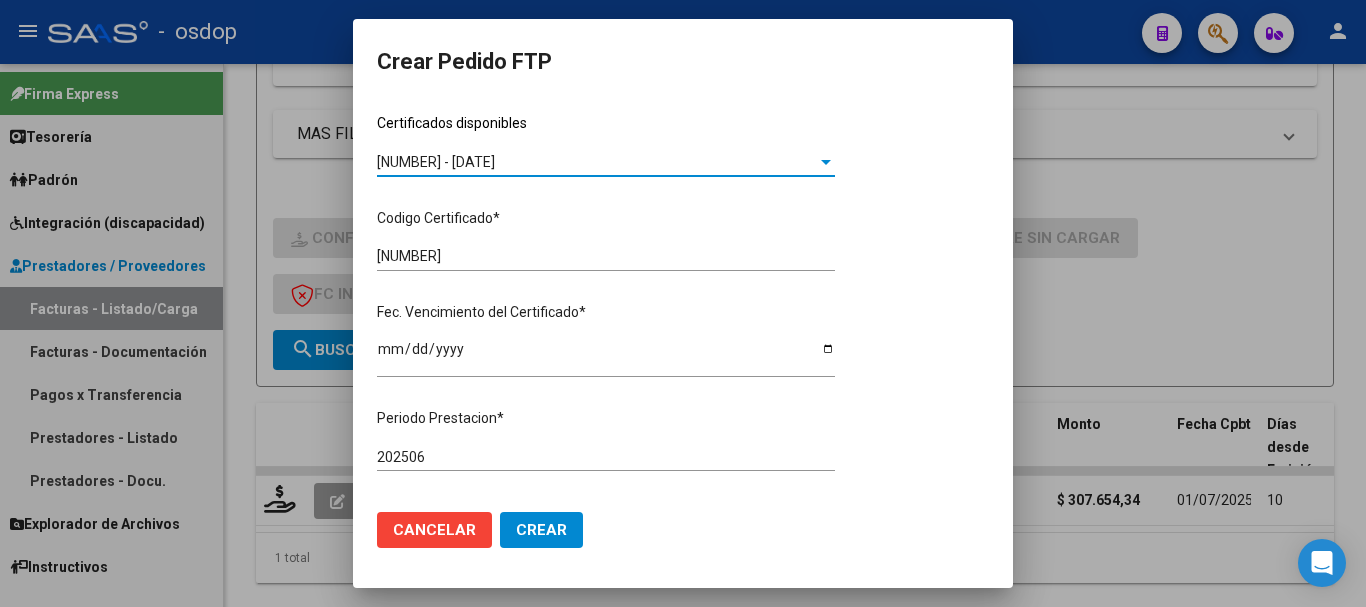 scroll, scrollTop: 500, scrollLeft: 0, axis: vertical 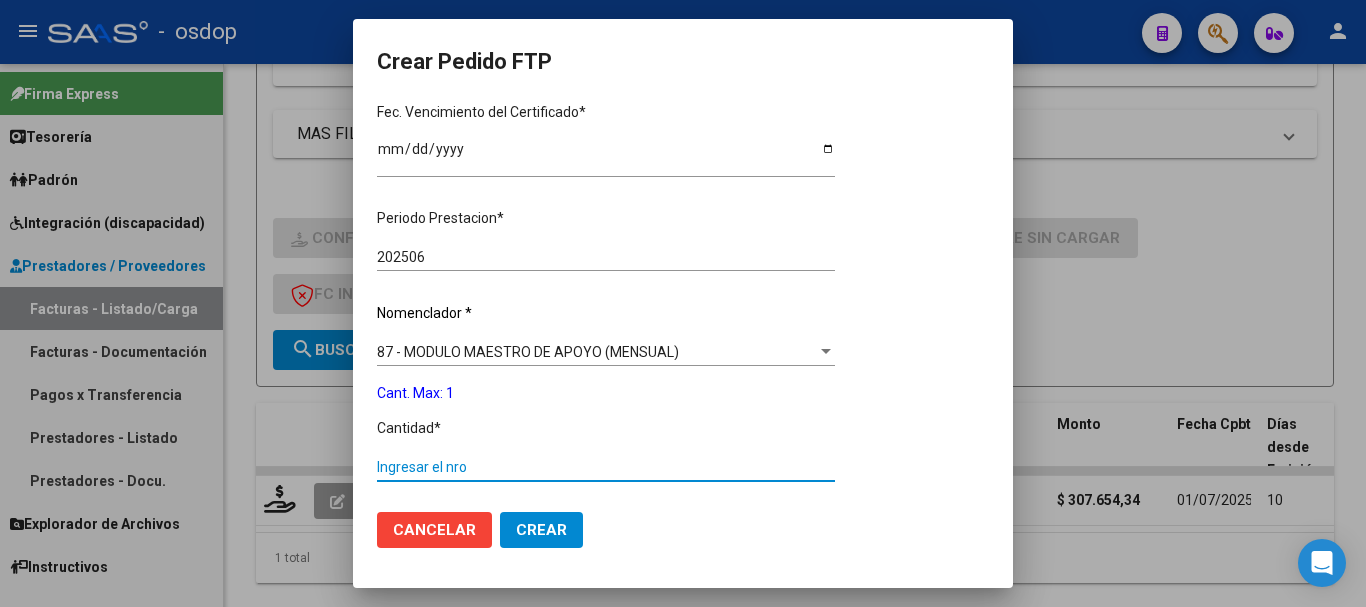 click on "Ingresar el nro" at bounding box center [606, 467] 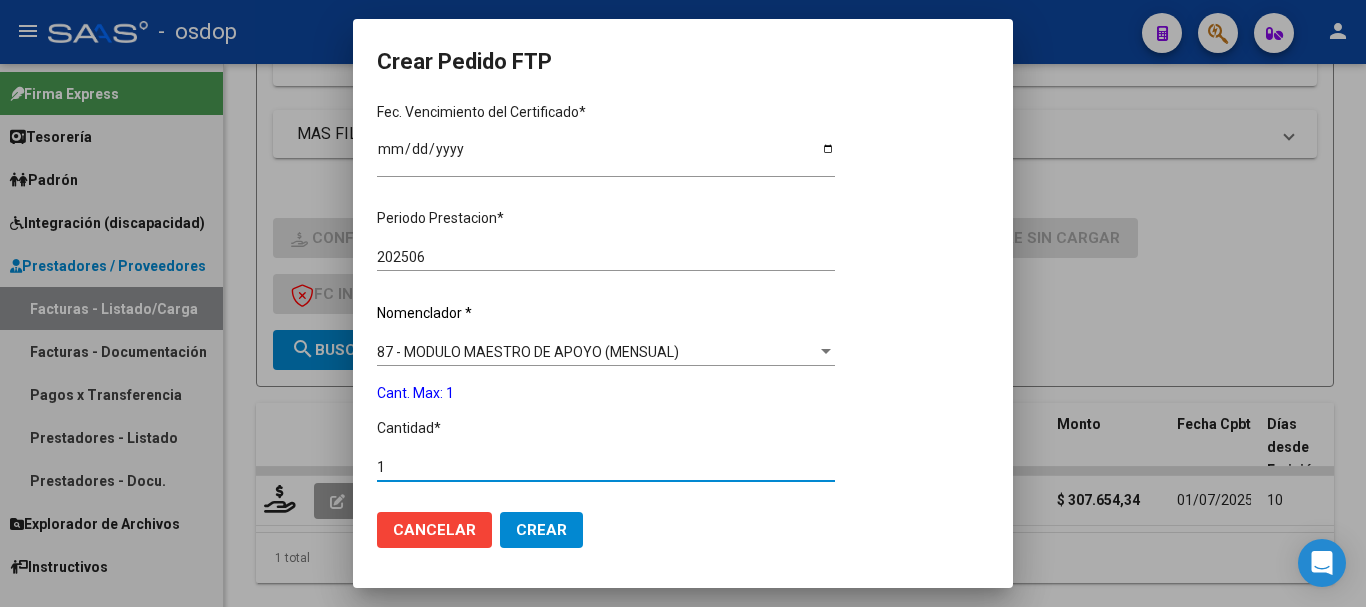 type on "1" 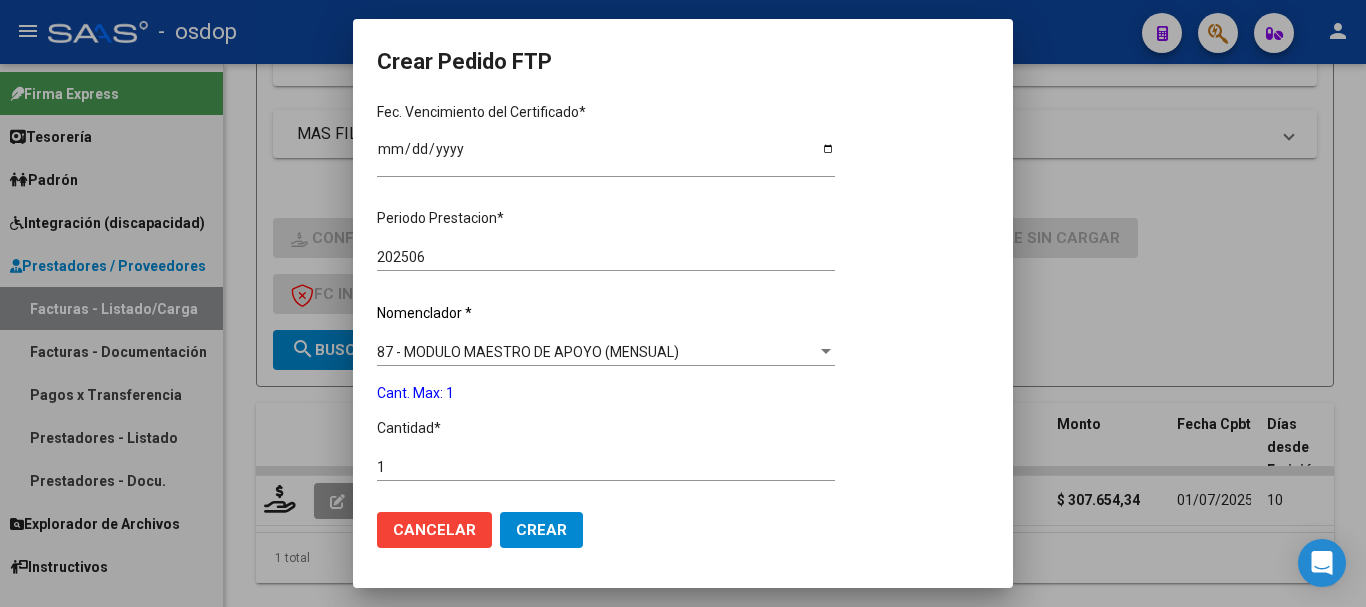 scroll, scrollTop: 786, scrollLeft: 0, axis: vertical 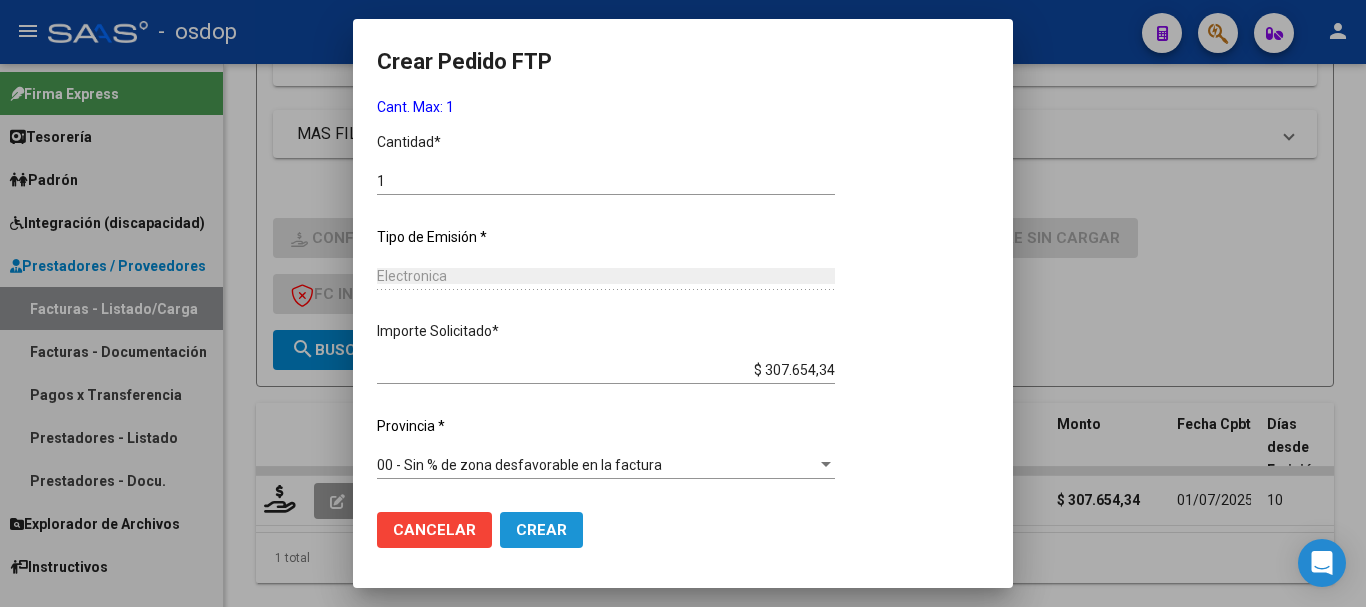 click on "Crear" 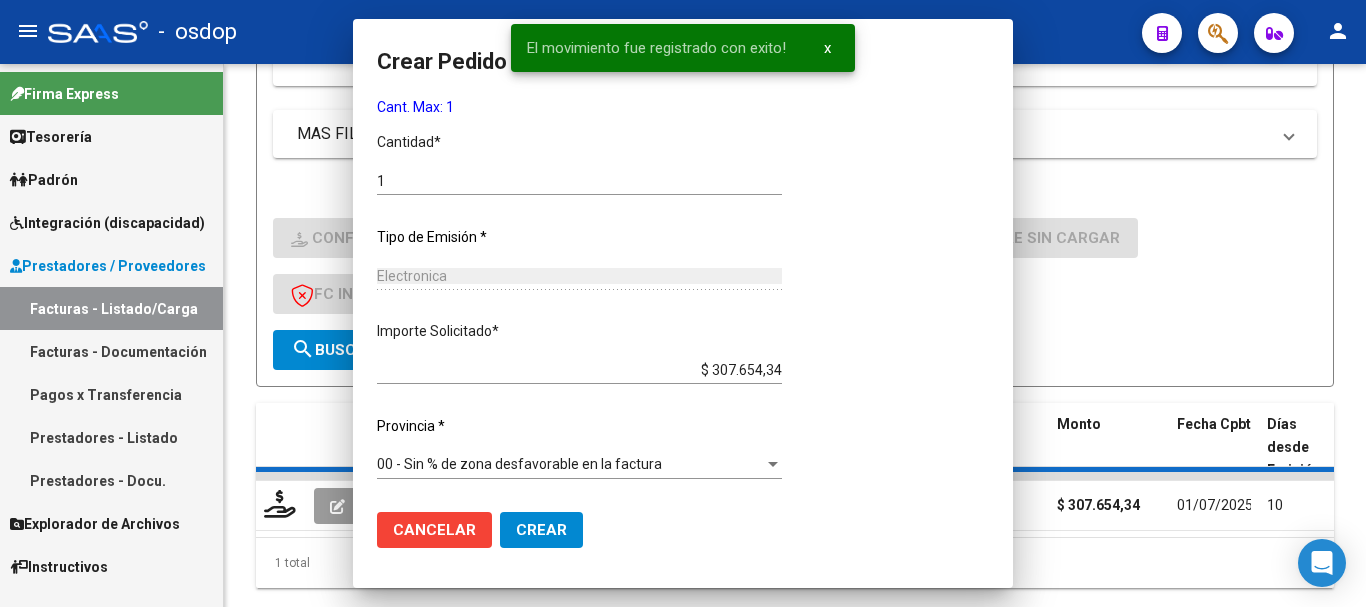 scroll, scrollTop: 0, scrollLeft: 0, axis: both 